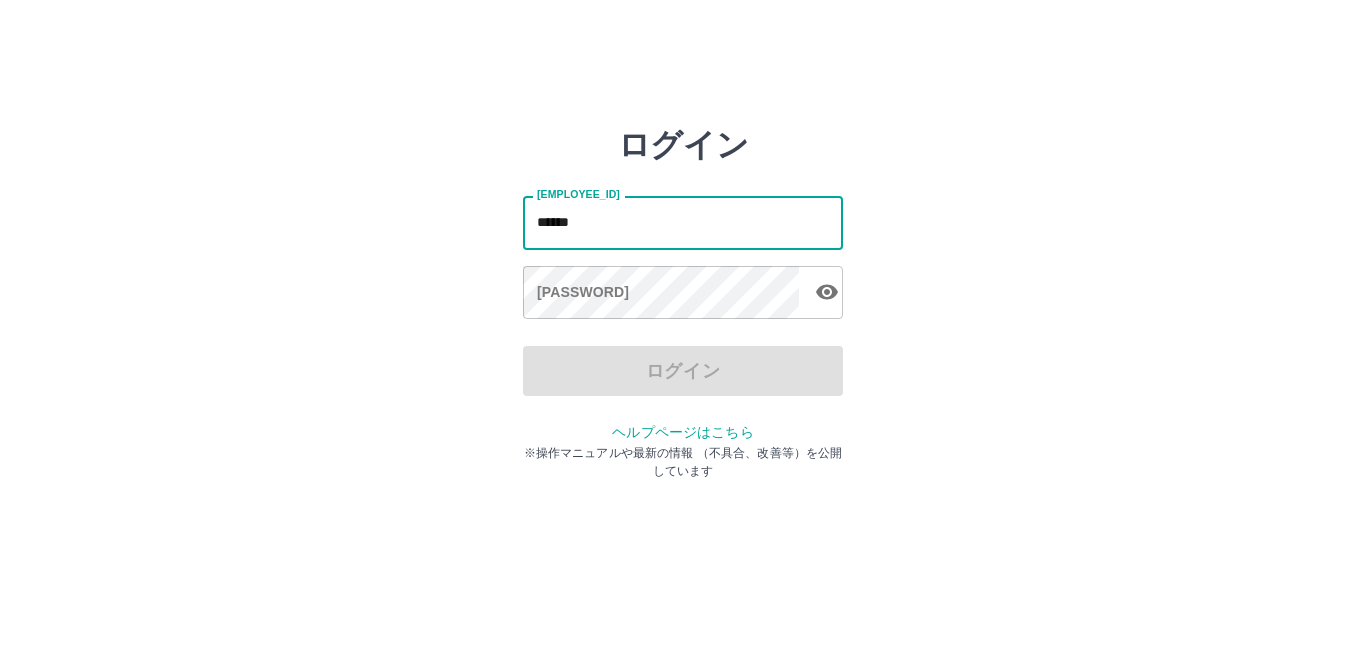 scroll, scrollTop: 0, scrollLeft: 0, axis: both 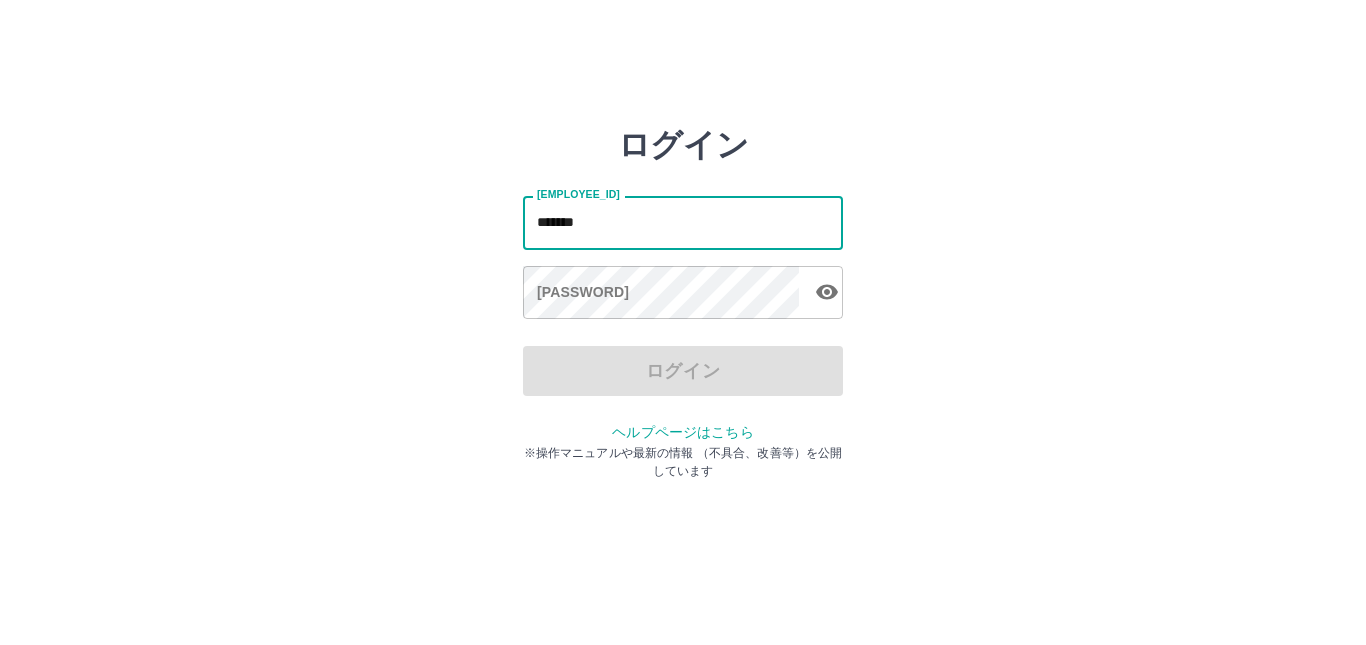 type on "*******" 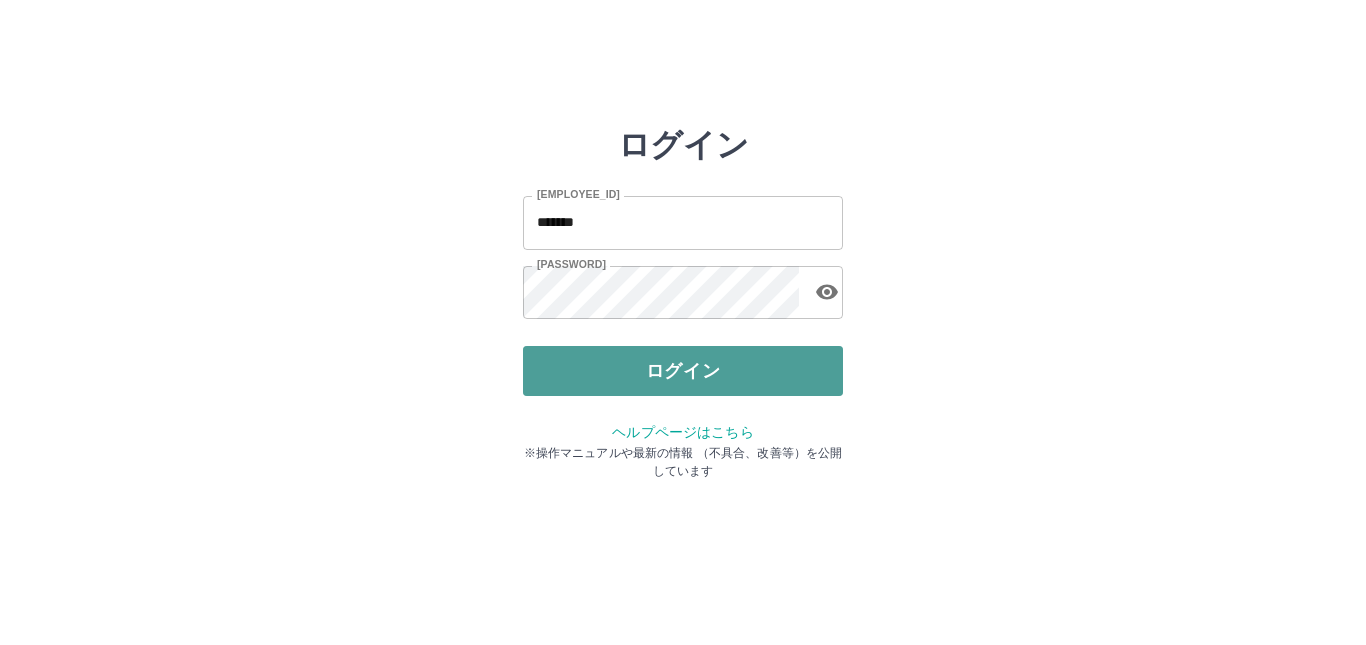 click on "ログイン" at bounding box center (683, 371) 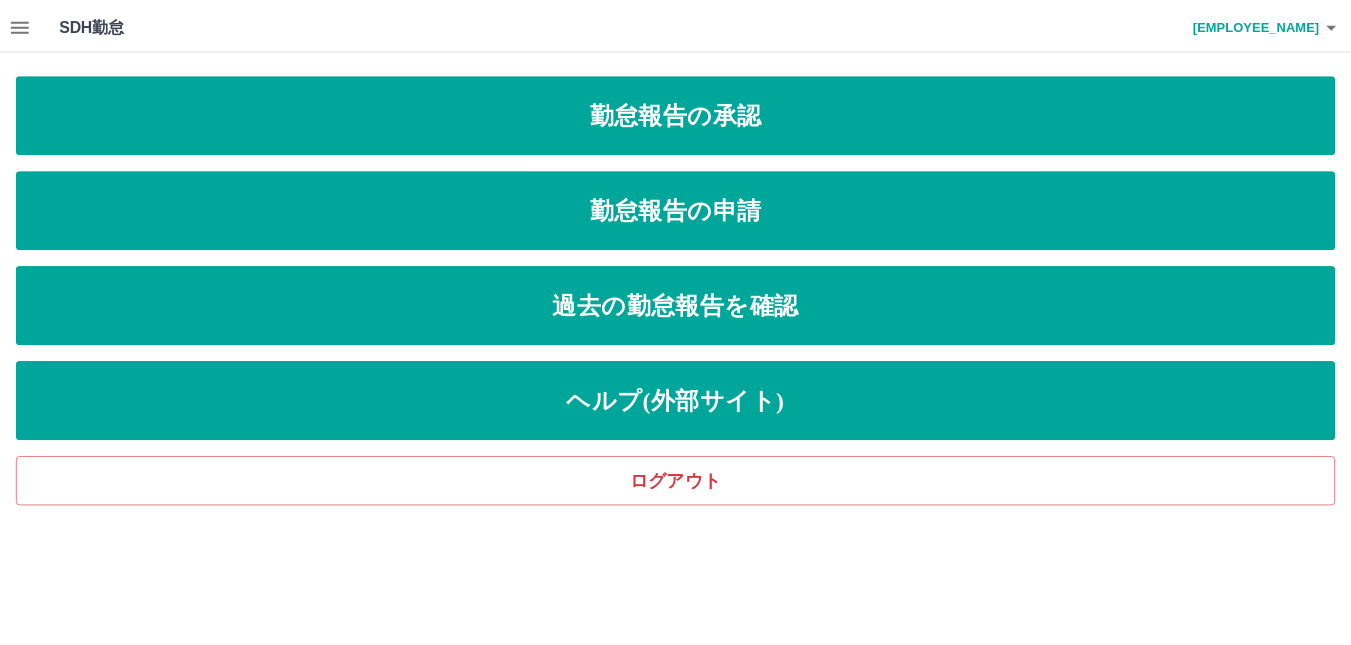 scroll, scrollTop: 0, scrollLeft: 0, axis: both 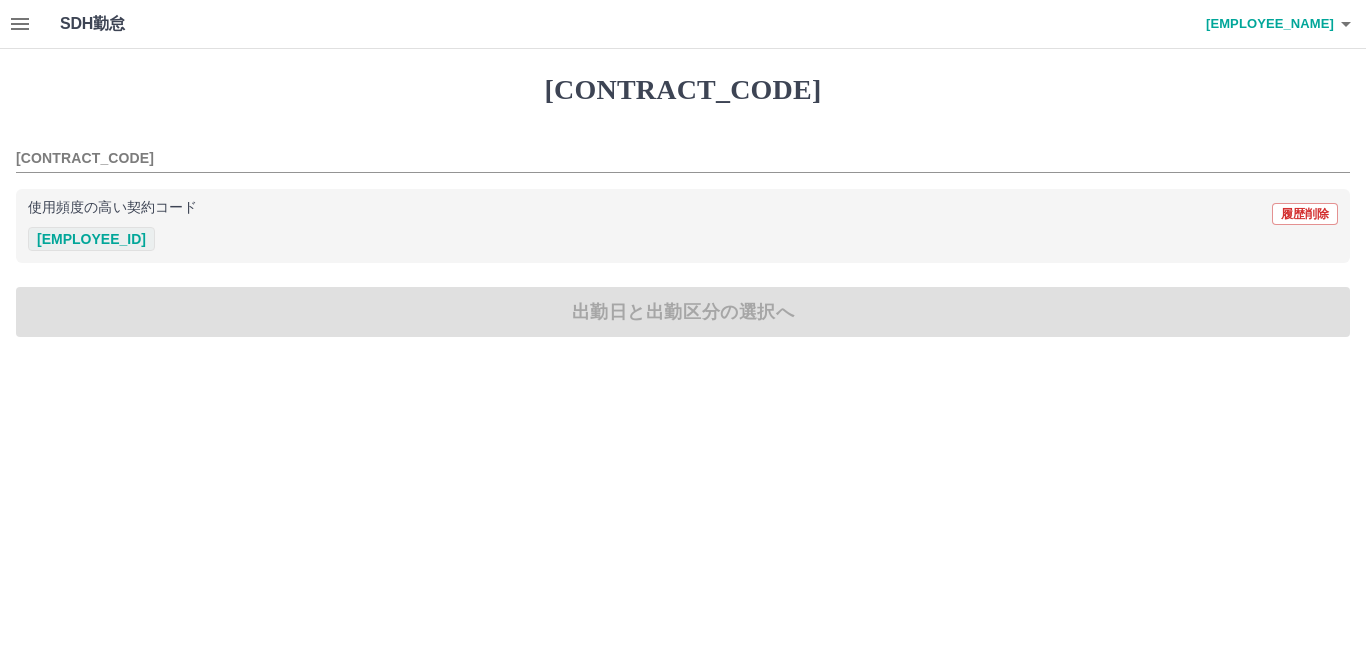 click on "[EMPLOYEE_ID]" at bounding box center [91, 239] 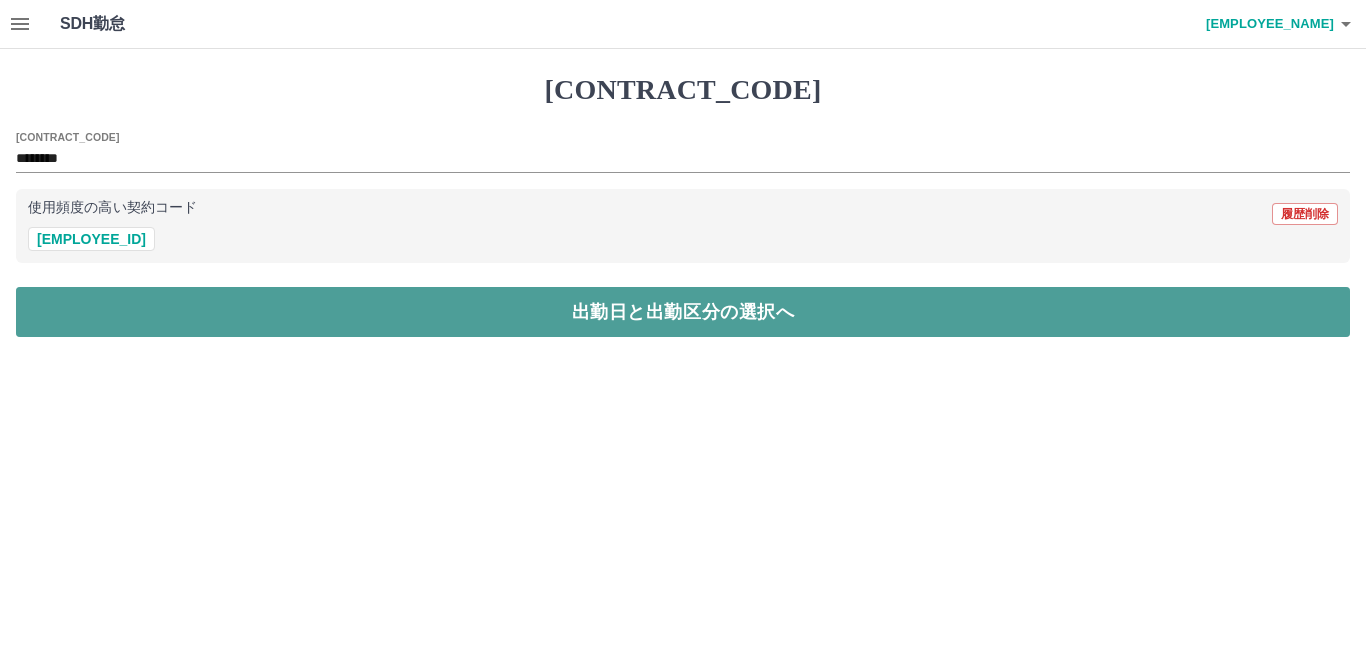 click on "出勤日と出勤区分の選択へ" at bounding box center (683, 312) 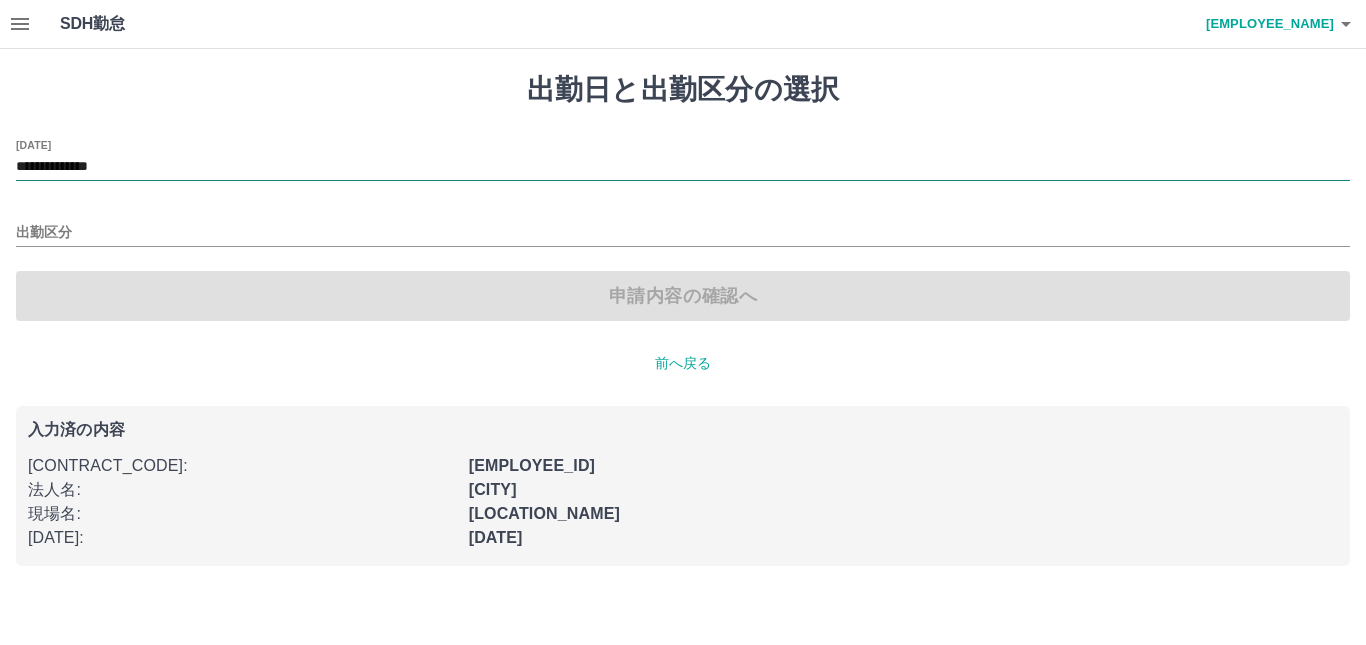 click on "**********" at bounding box center (683, 167) 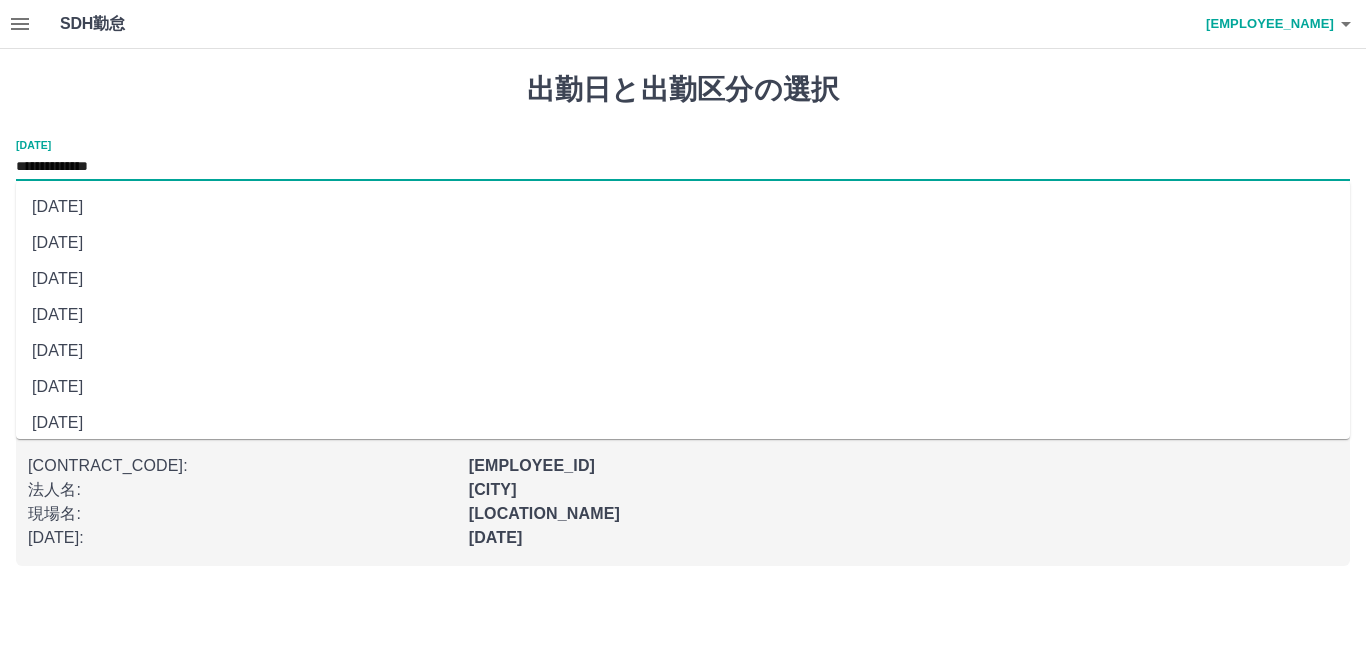 click on "[DATE]" at bounding box center [683, 279] 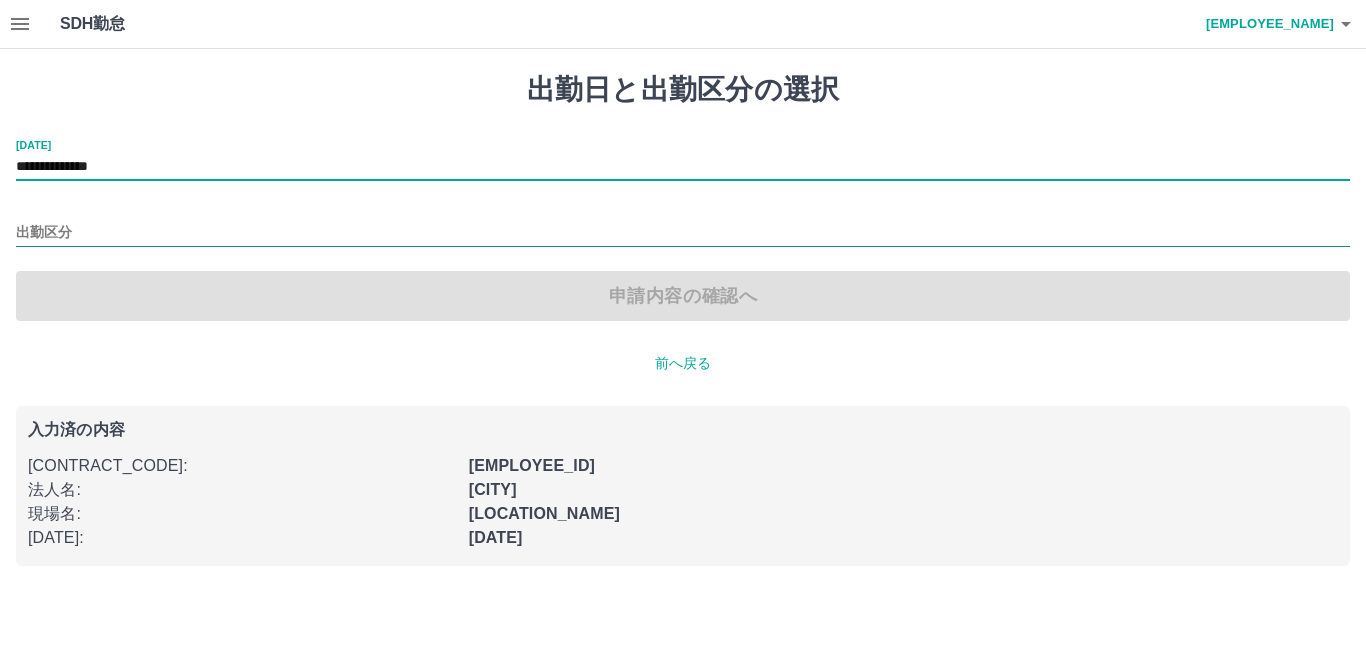 click on "出勤区分" at bounding box center (683, 233) 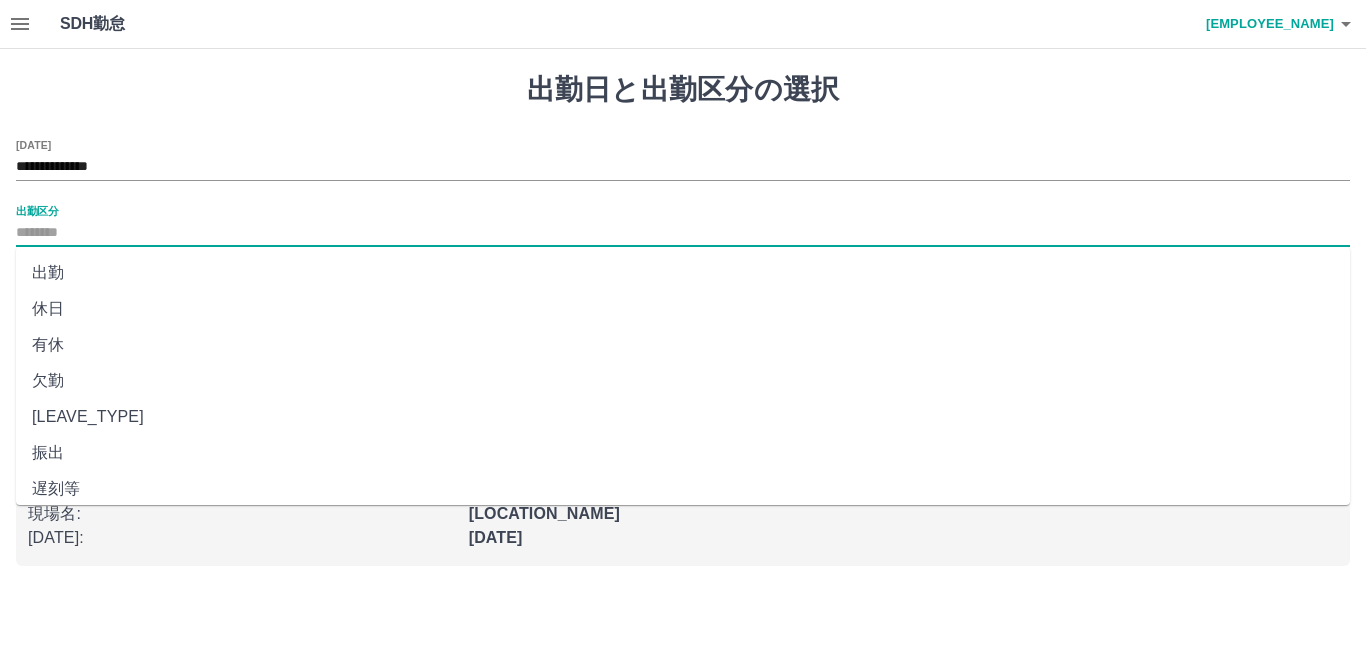 click on "出勤" at bounding box center [683, 273] 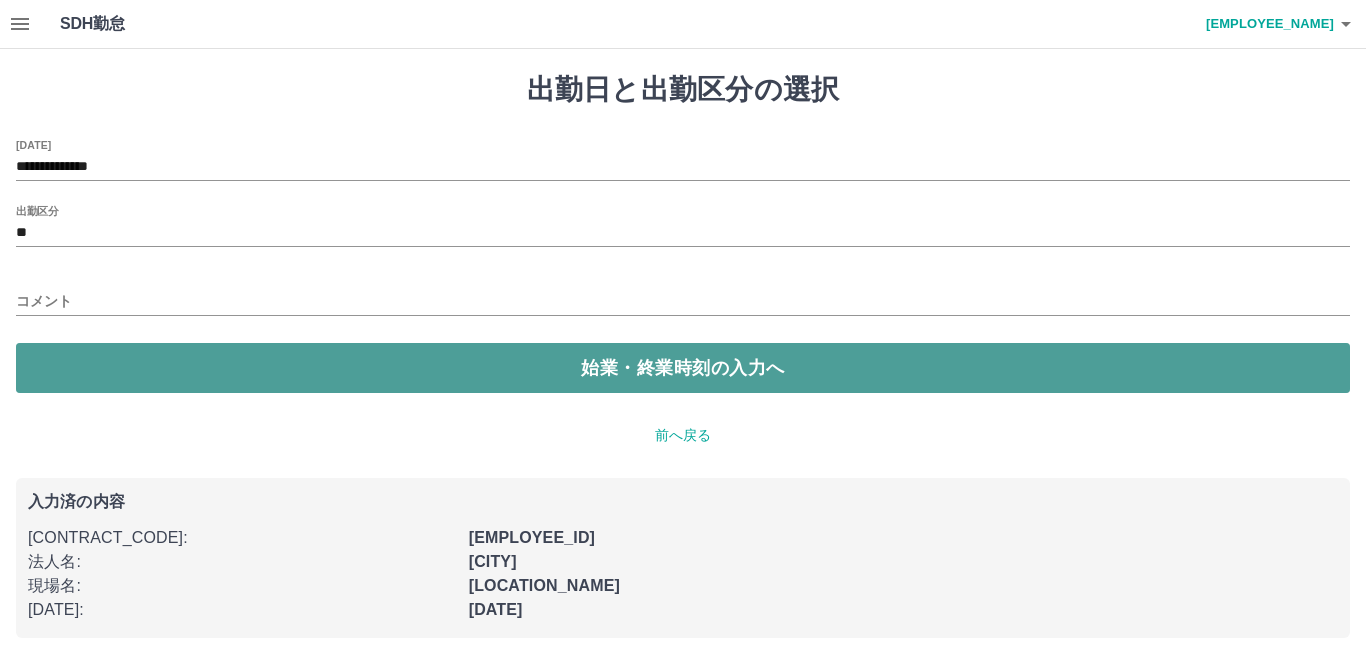 click on "始業・終業時刻の入力へ" at bounding box center (683, 368) 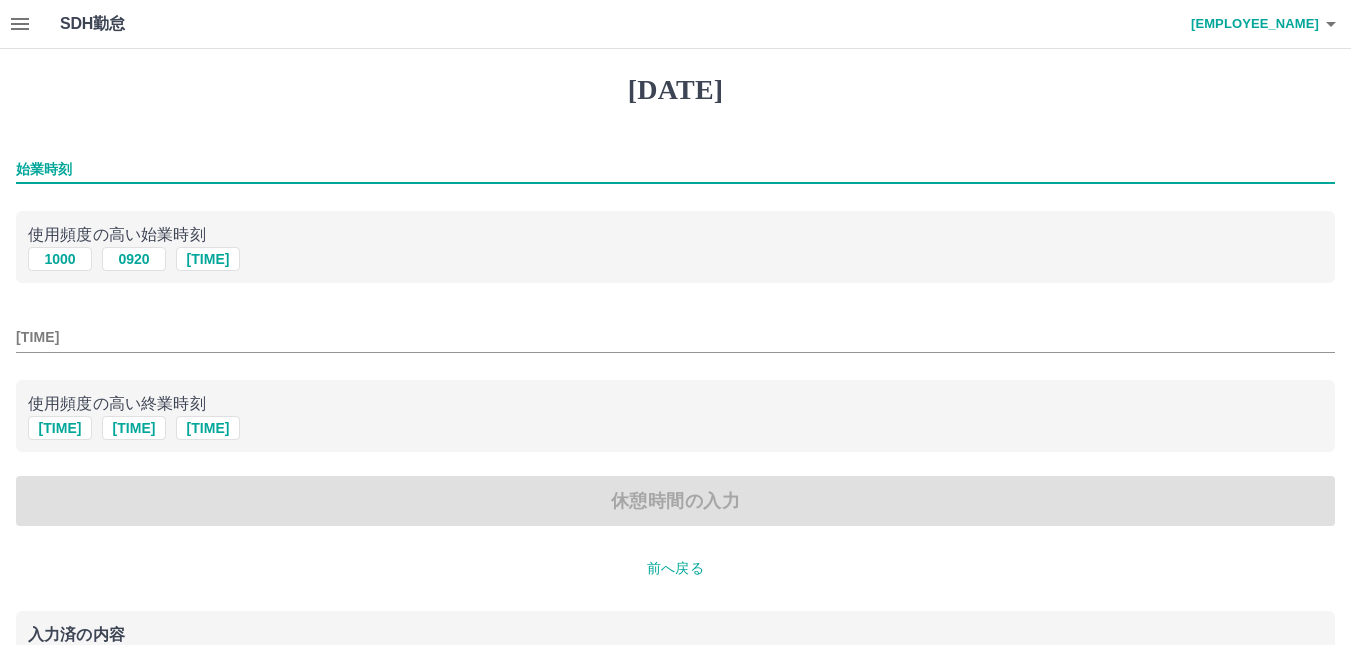 click on "始業時刻" at bounding box center [675, 169] 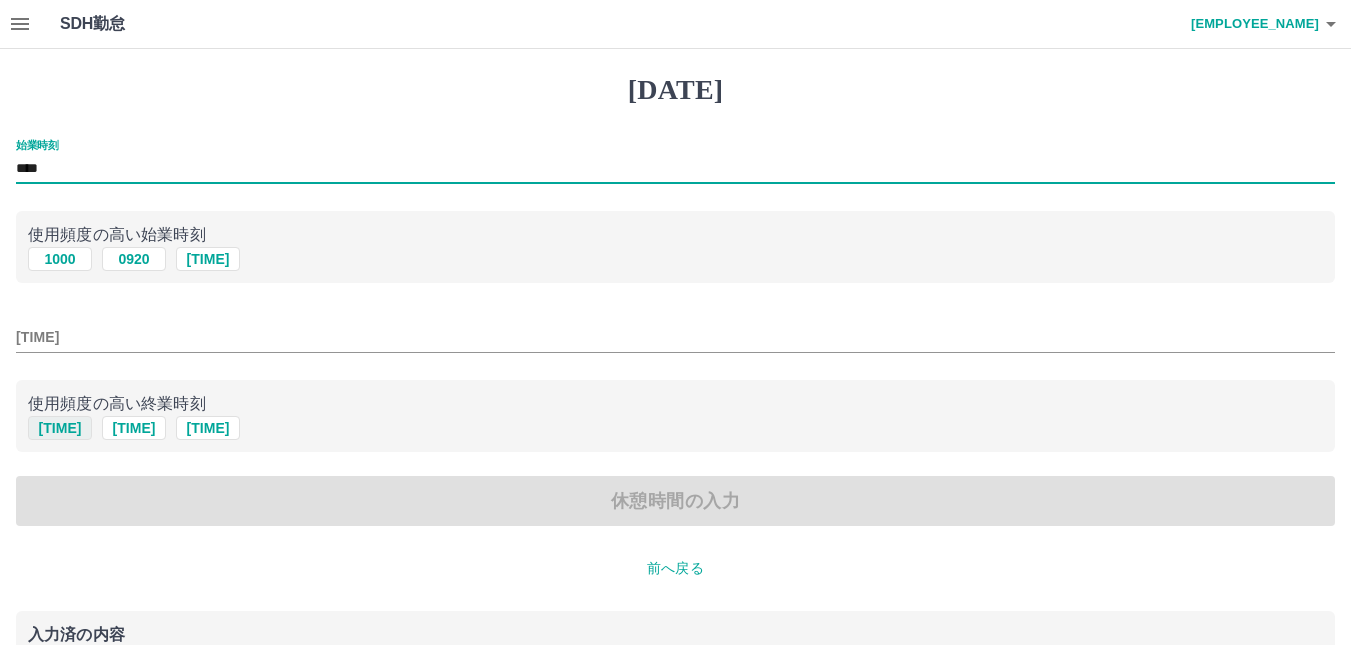 type on "[MASKED_DATA]" 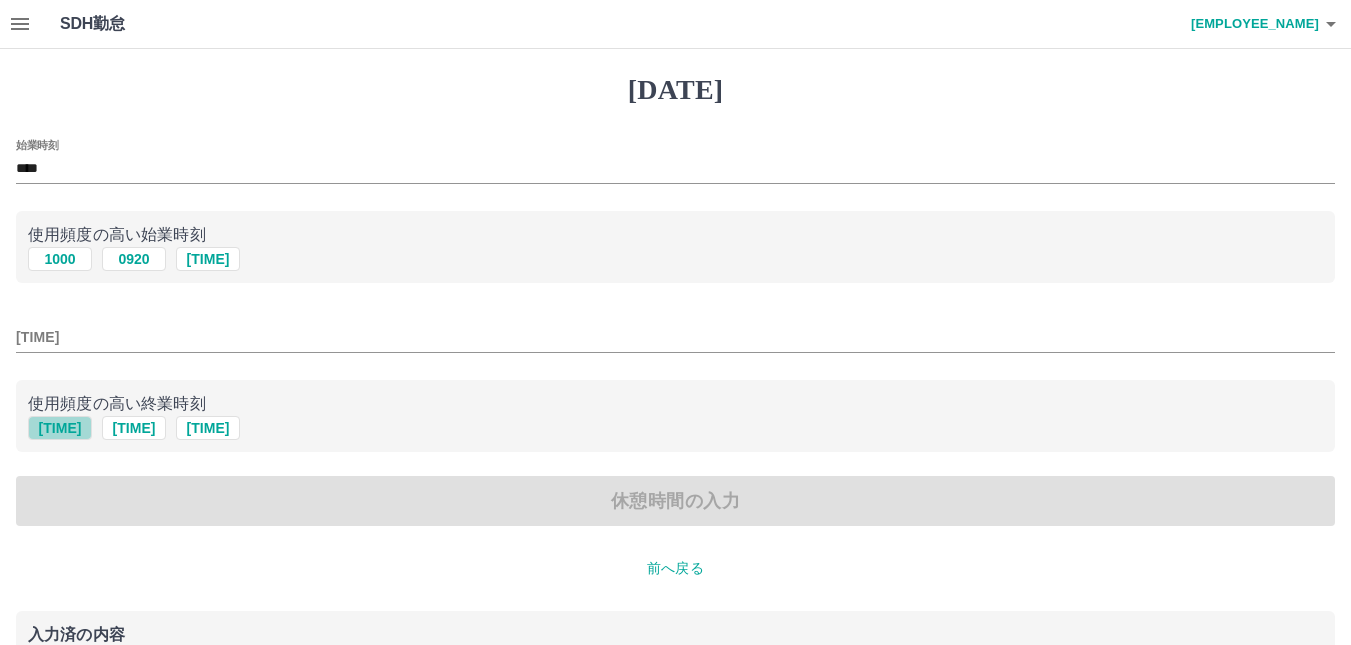 click on "[TIME]" at bounding box center (60, 259) 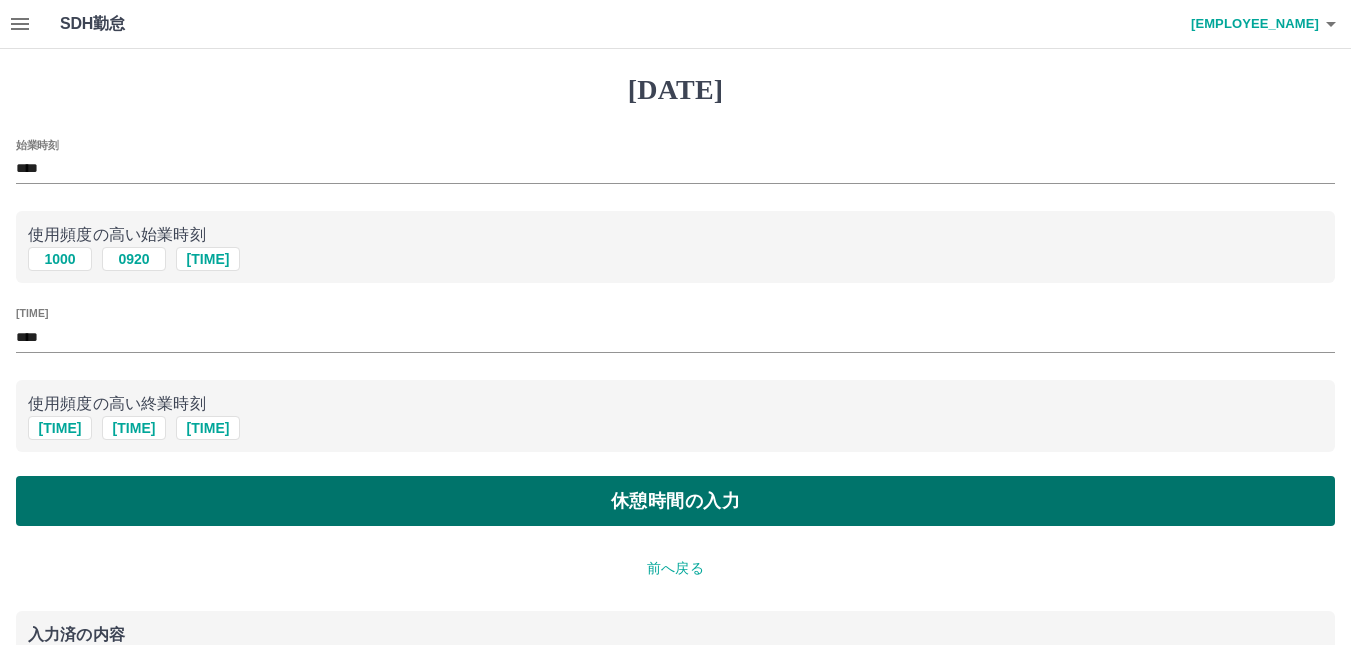 click on "休憩時間の入力" at bounding box center [675, 501] 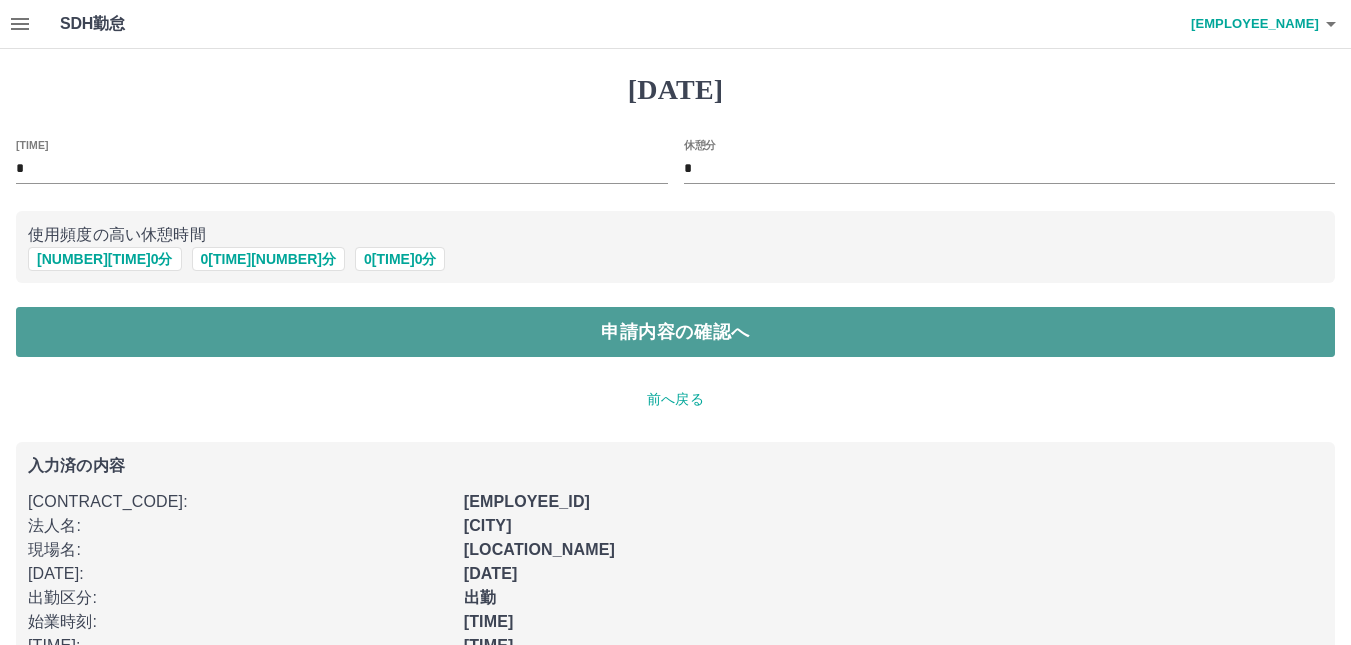 click on "申請内容の確認へ" at bounding box center [675, 332] 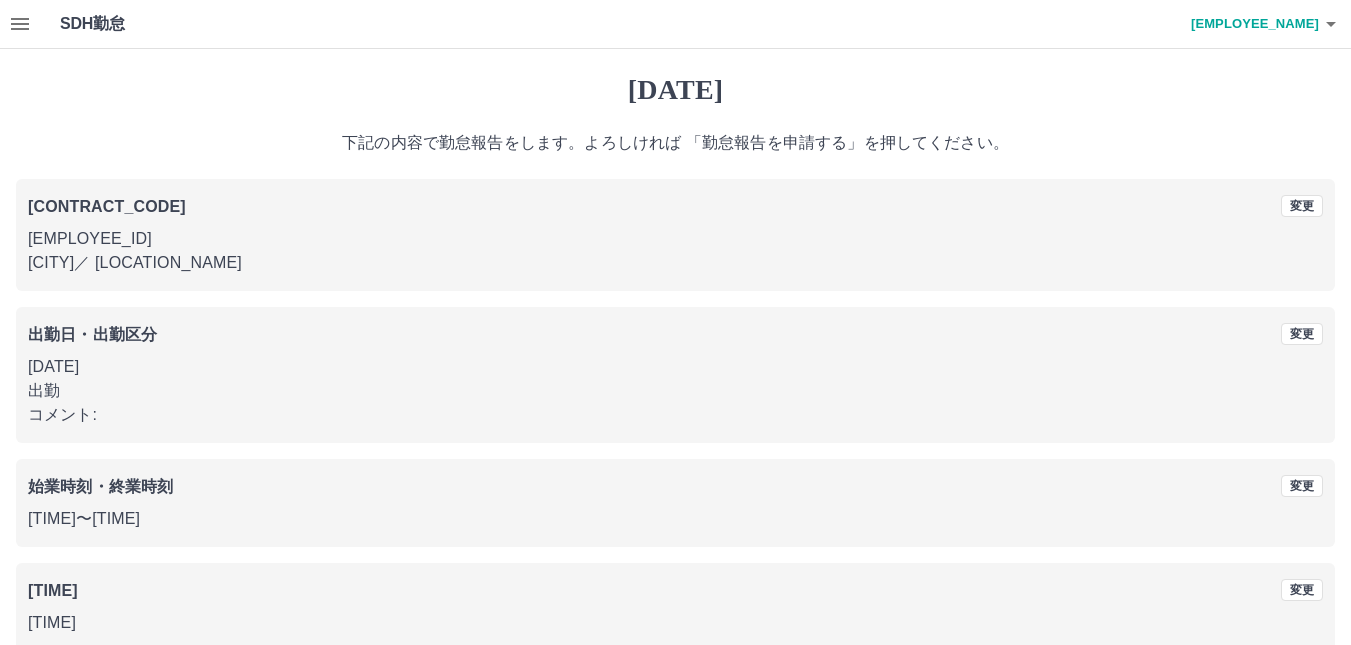 scroll, scrollTop: 48, scrollLeft: 0, axis: vertical 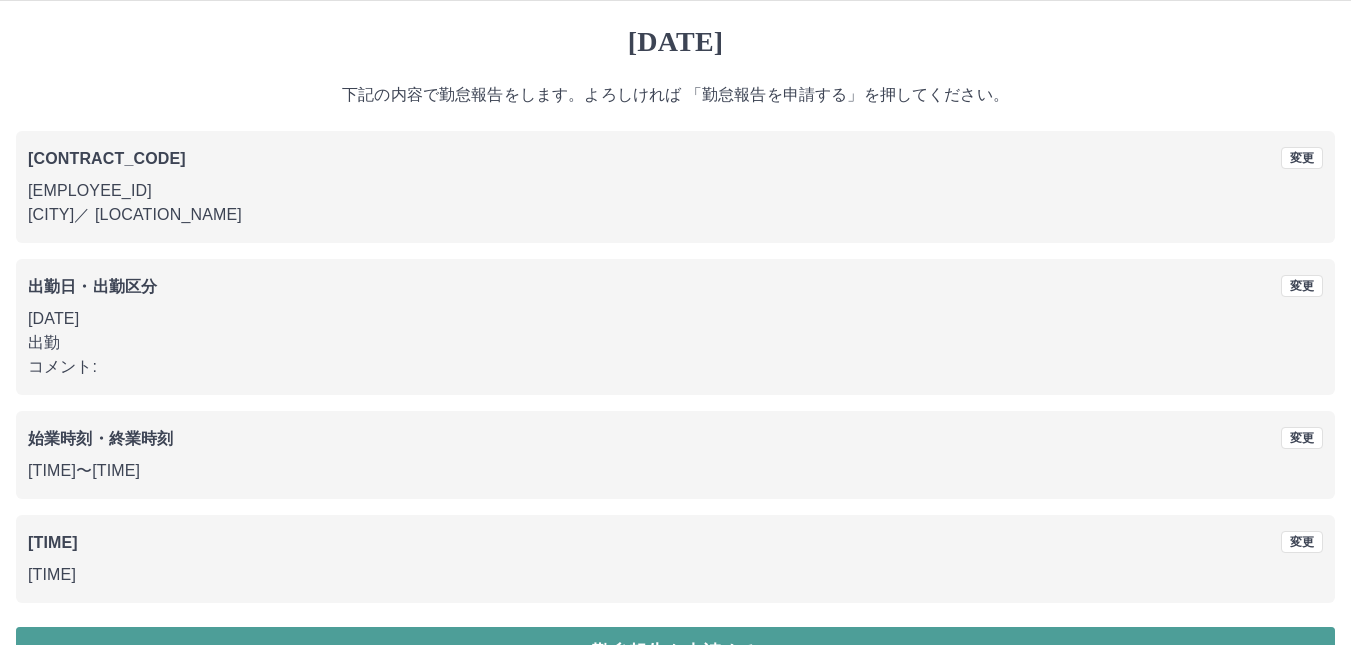click on "勤怠報告を申請する" at bounding box center (675, 652) 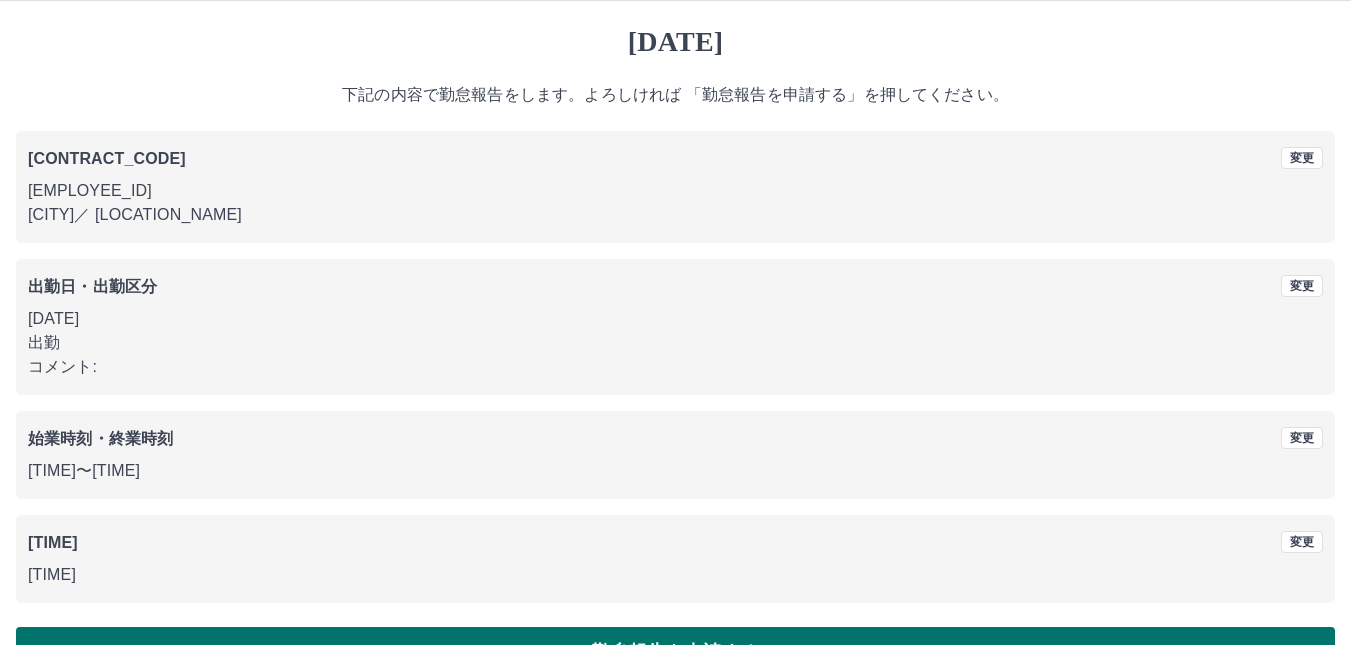 click on "勤怠報告を申請する" at bounding box center [675, 652] 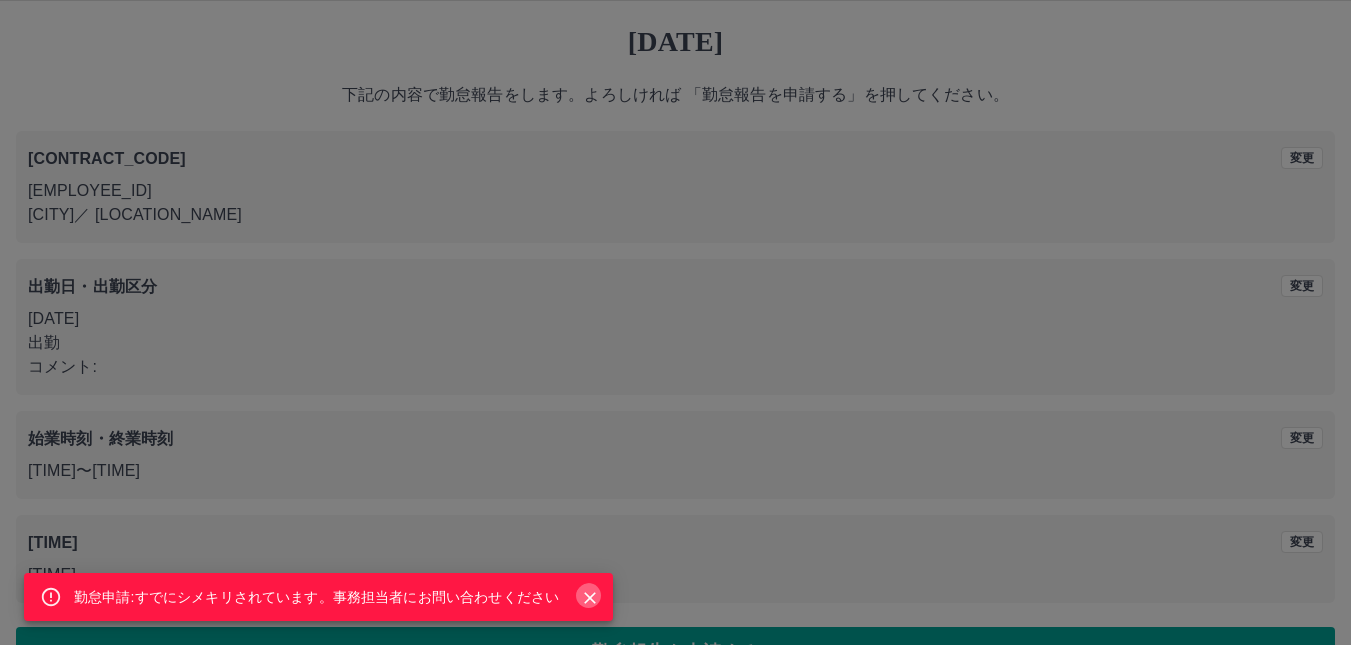 click at bounding box center (590, 598) 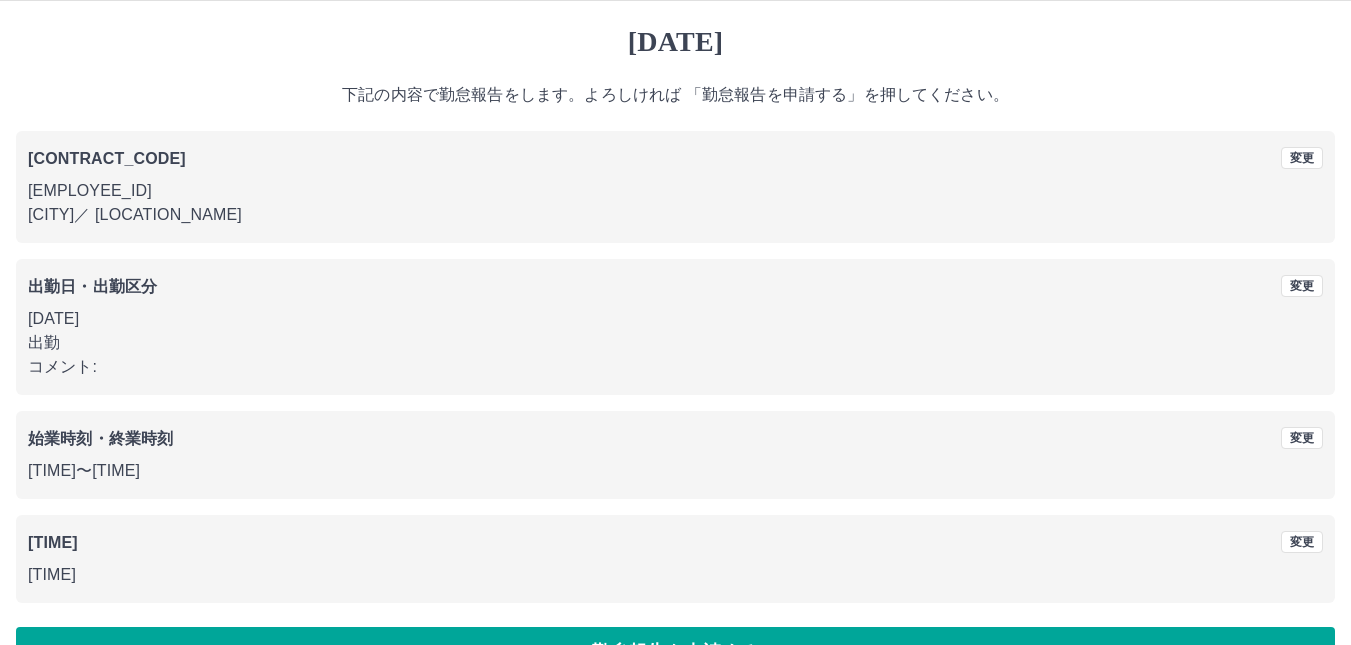 scroll, scrollTop: 0, scrollLeft: 0, axis: both 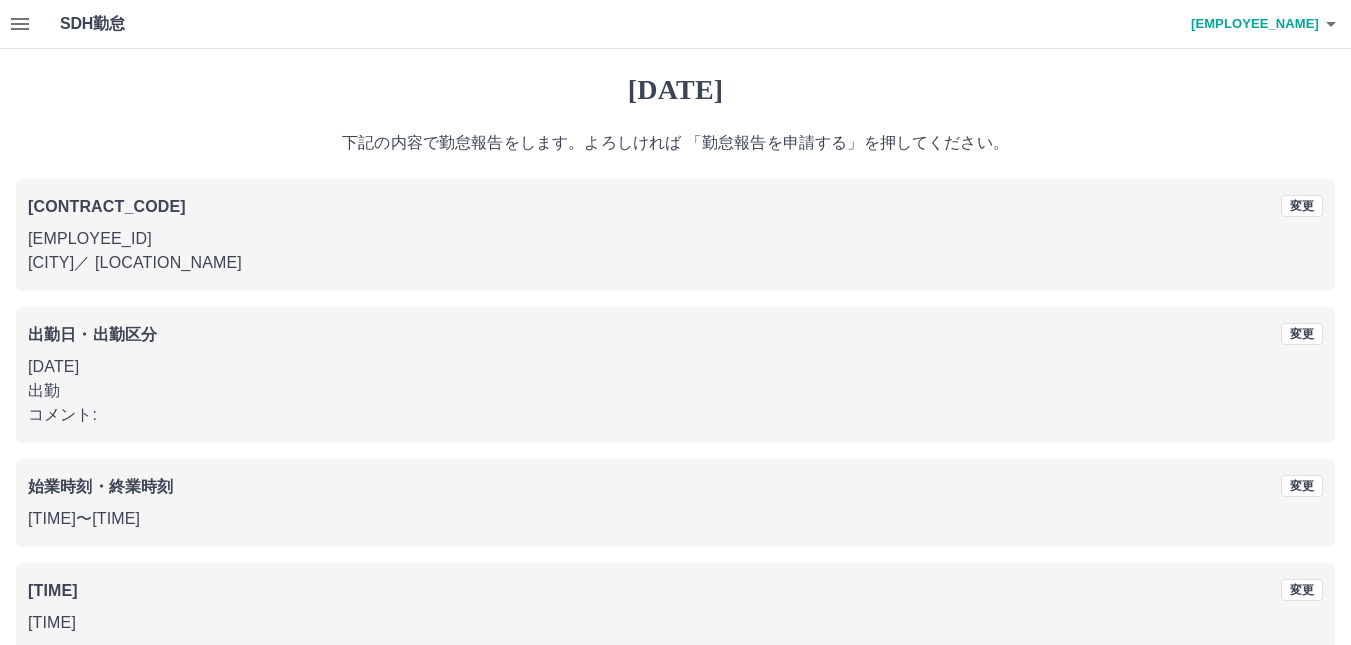 click at bounding box center (20, 24) 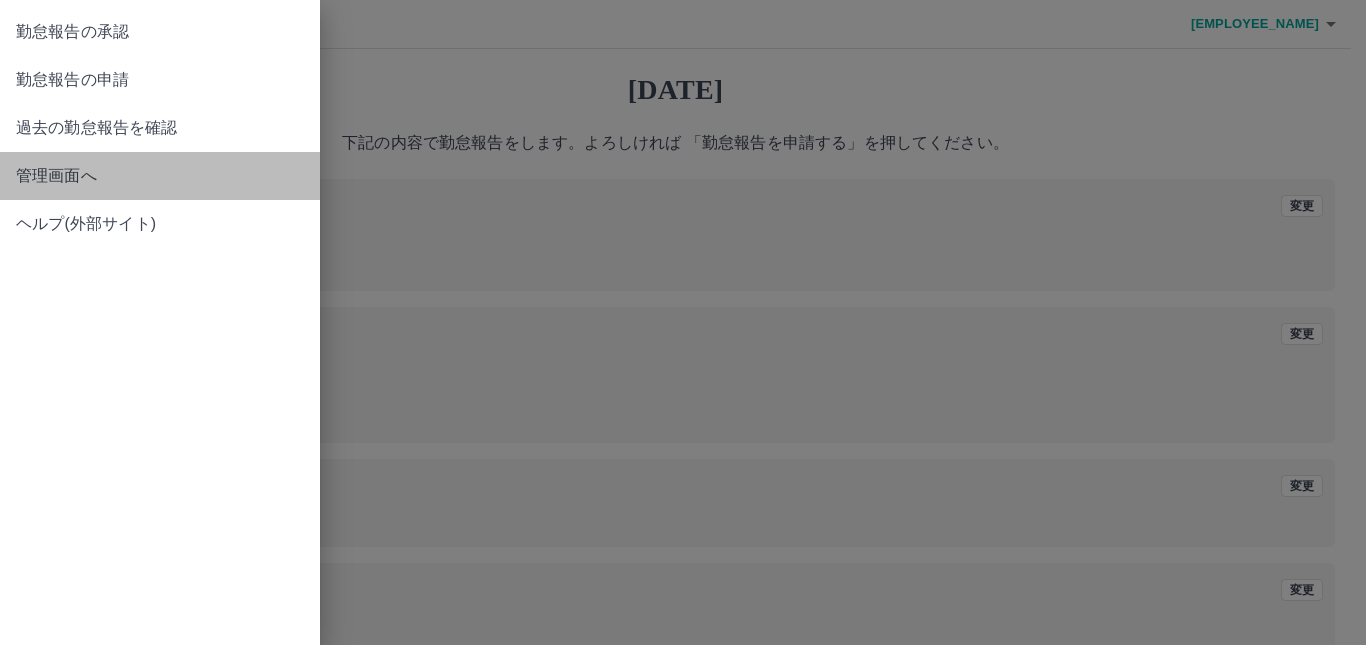click on "管理画面へ" at bounding box center [160, 32] 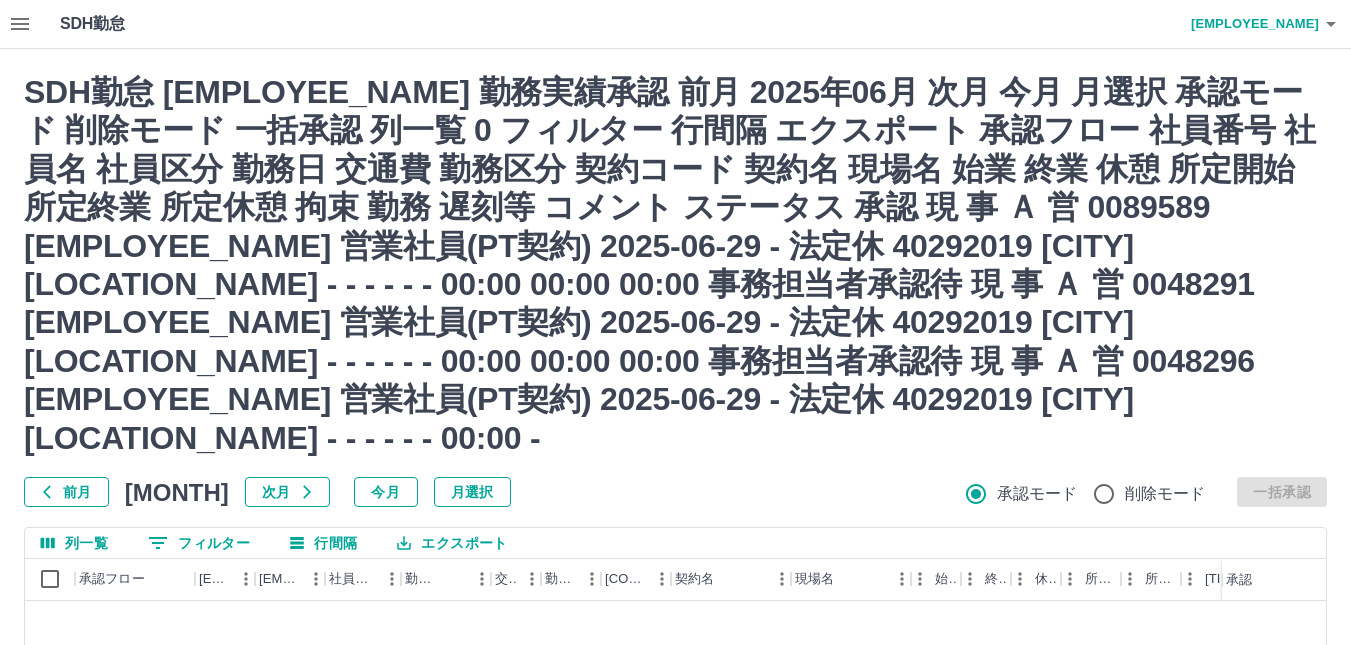 click on "前月" at bounding box center (66, 492) 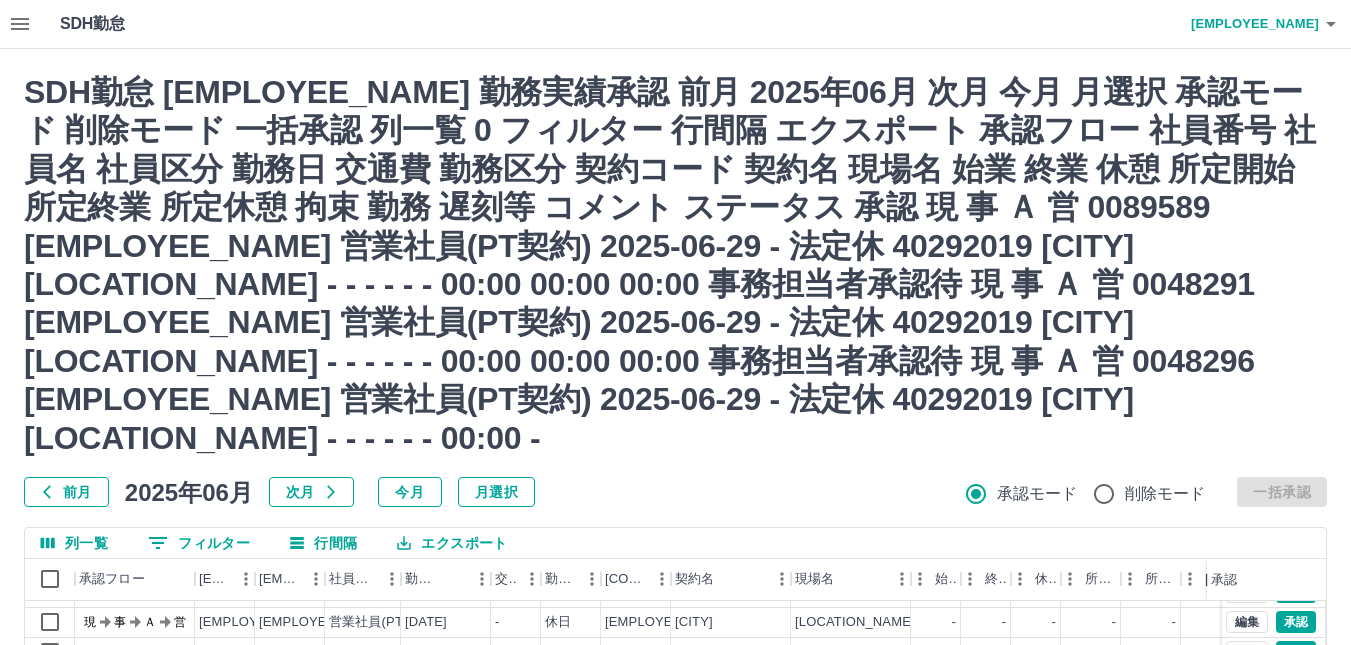 scroll, scrollTop: 0, scrollLeft: 0, axis: both 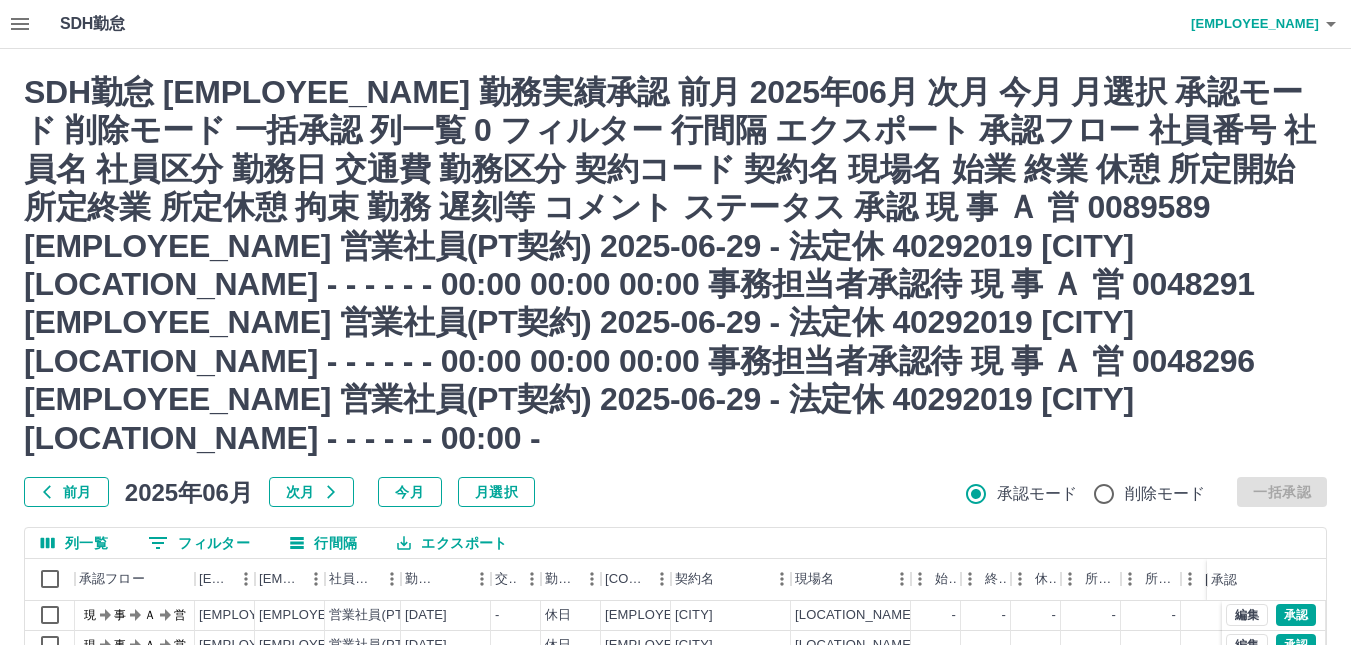 click on "編集" at bounding box center (1247, 705) 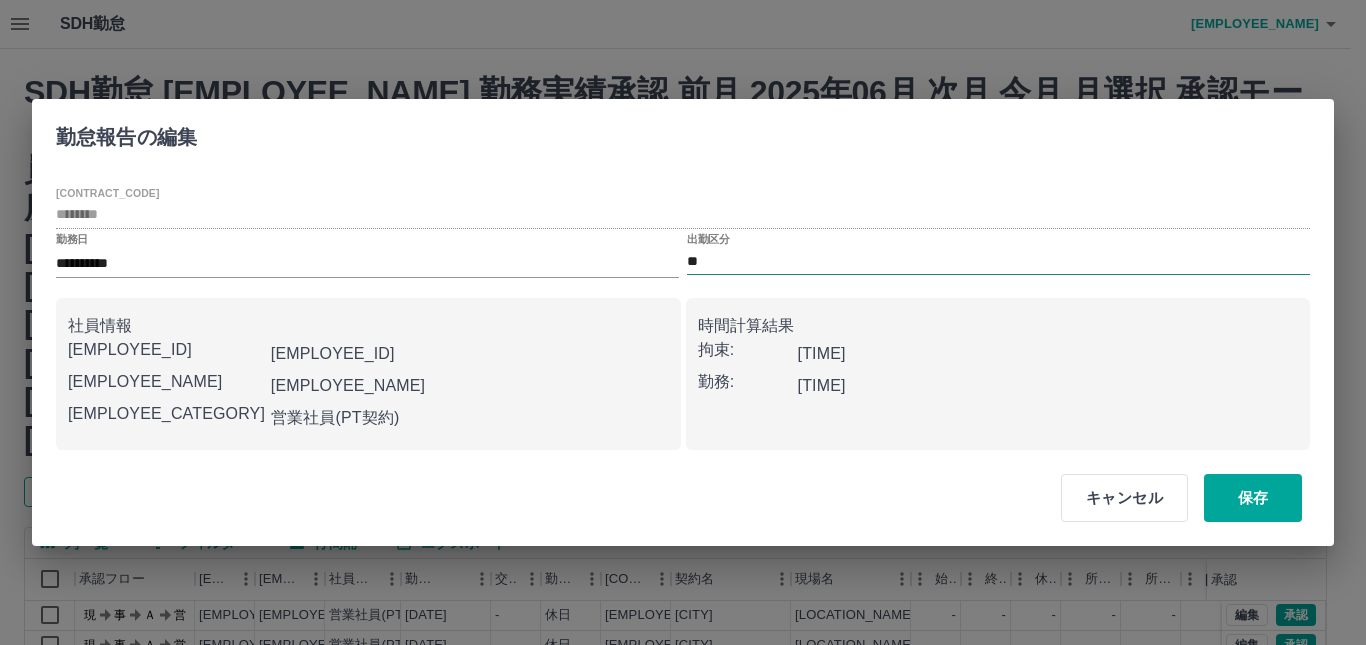 click on "[MASKED_DATA]" at bounding box center (998, 261) 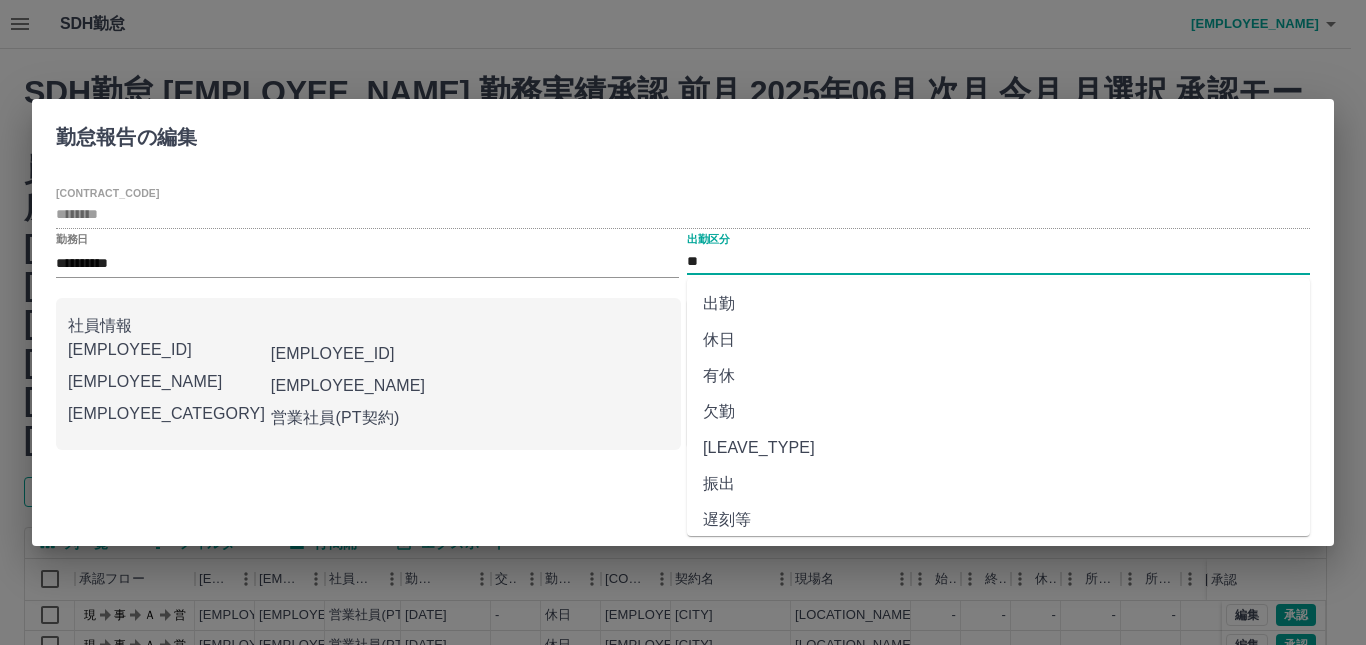 click on "出勤" at bounding box center [998, 304] 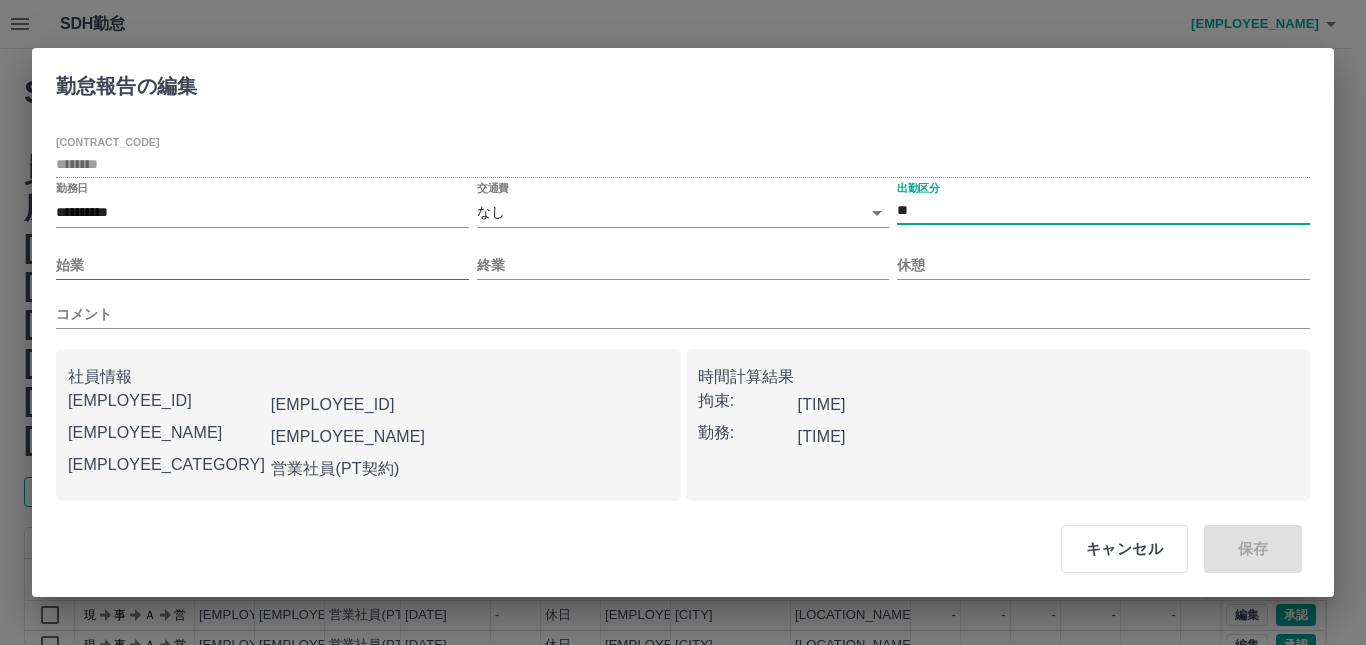 click on "始業" at bounding box center (262, 265) 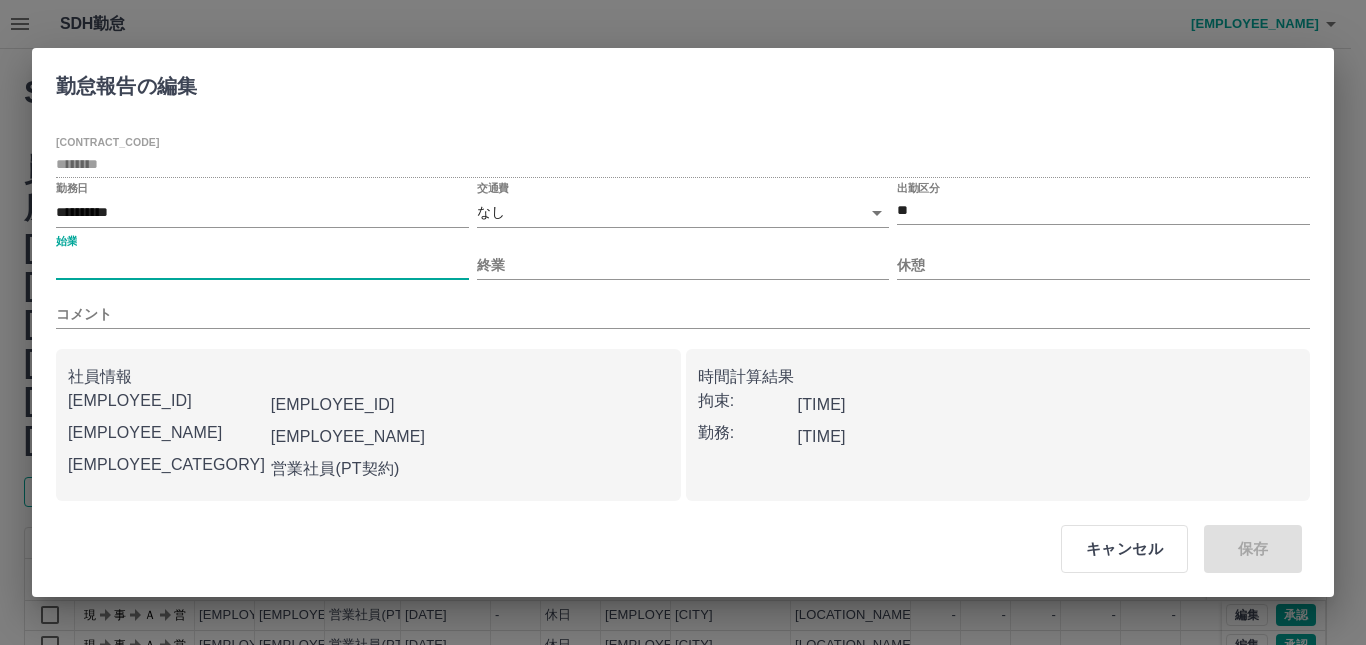 type on "[MASKED_DATA]" 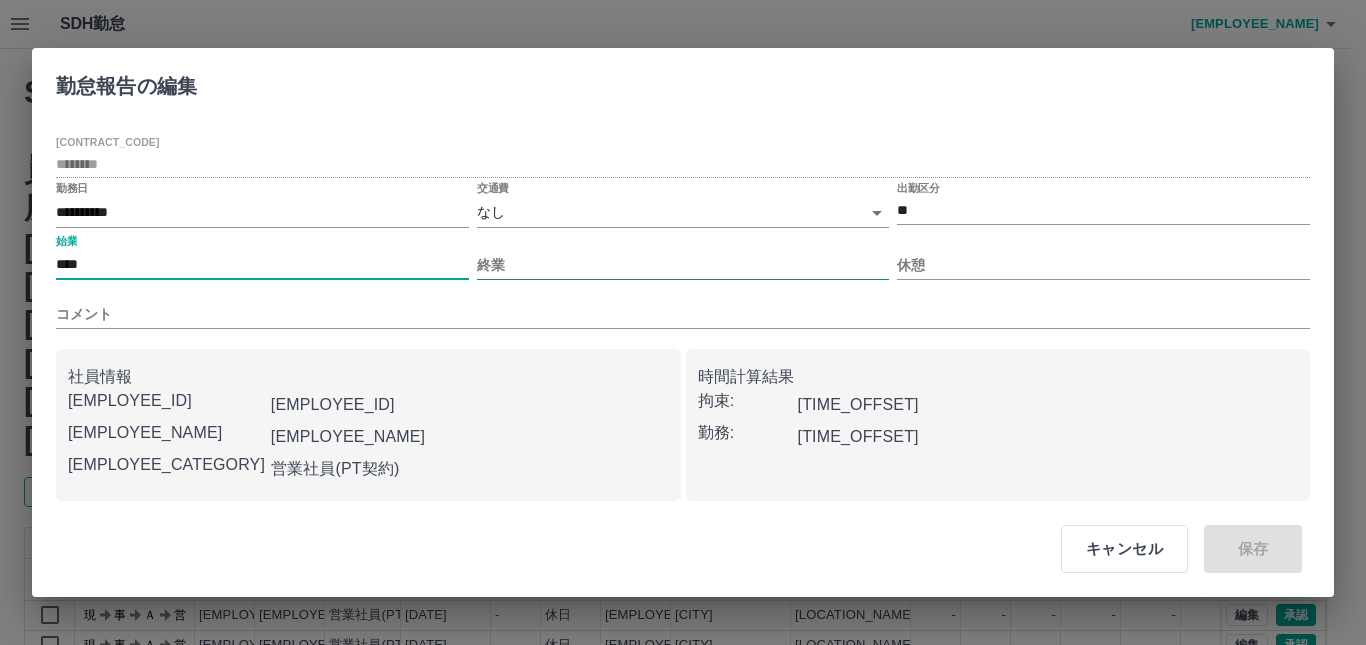 click on "終業" at bounding box center [683, 265] 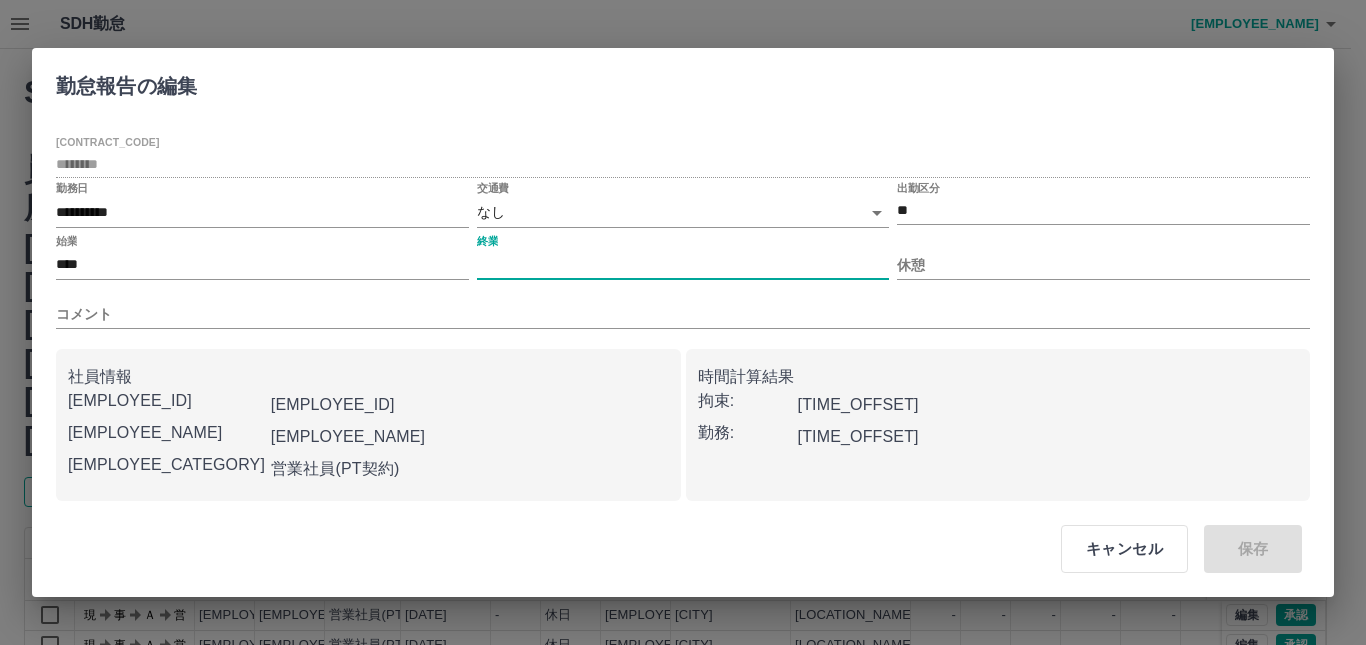 type on "[MASKED_DATA]" 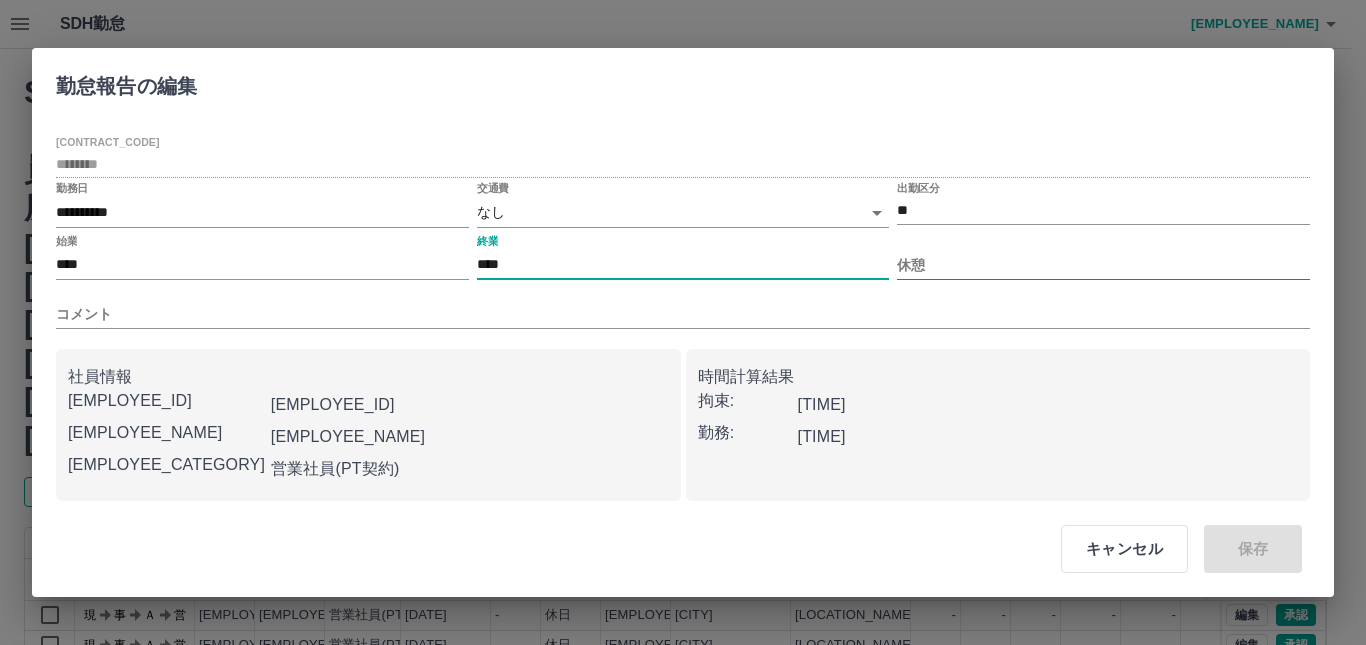 click on "休憩" at bounding box center (1103, 265) 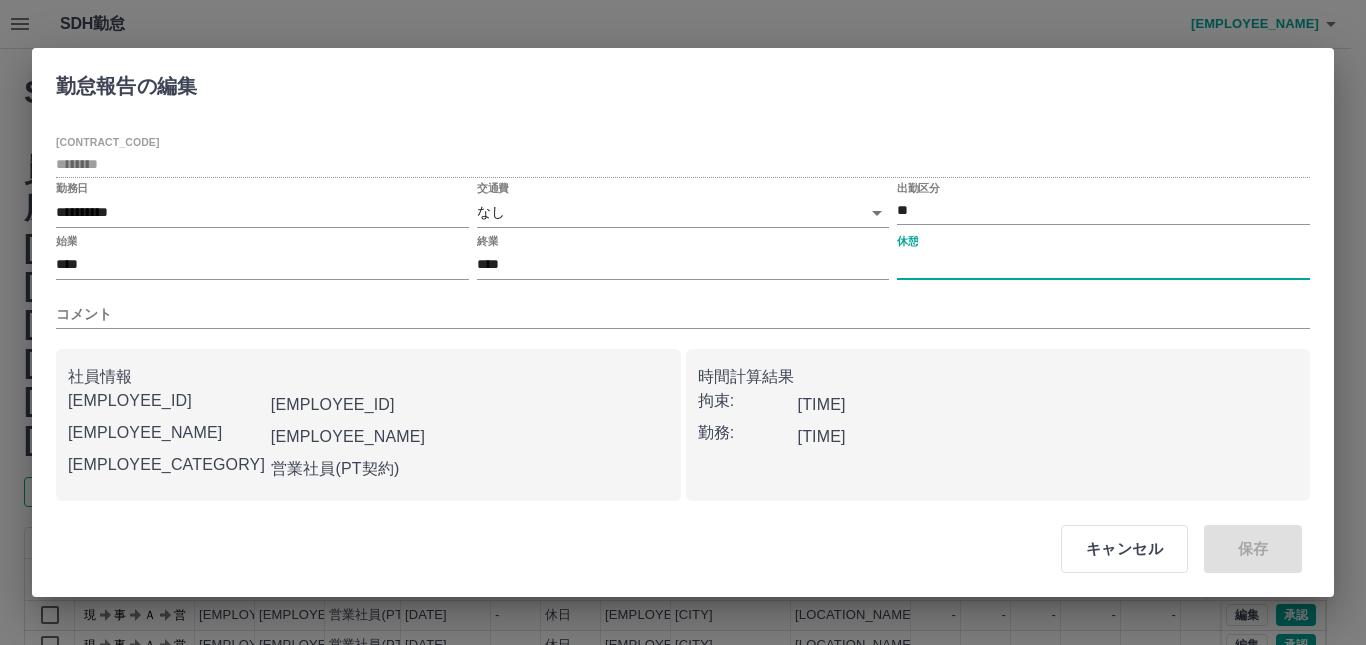 type on "[MASKED_DATA]" 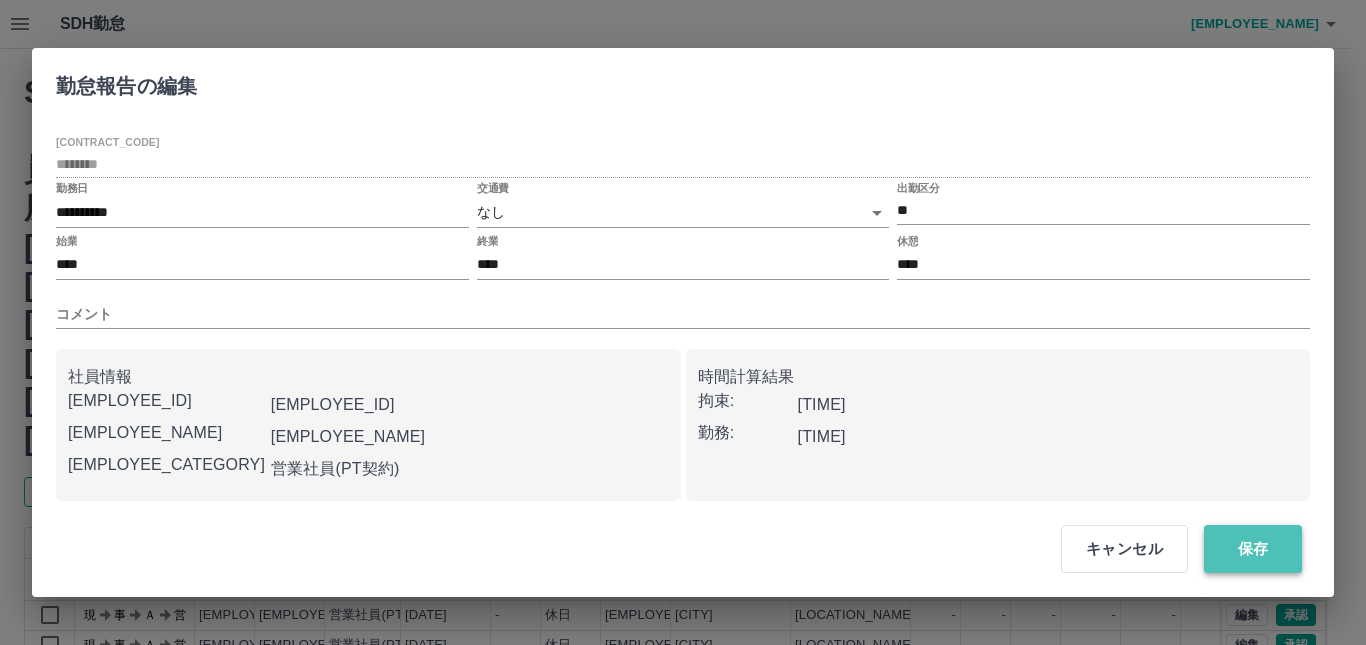 click on "保存" at bounding box center (1253, 549) 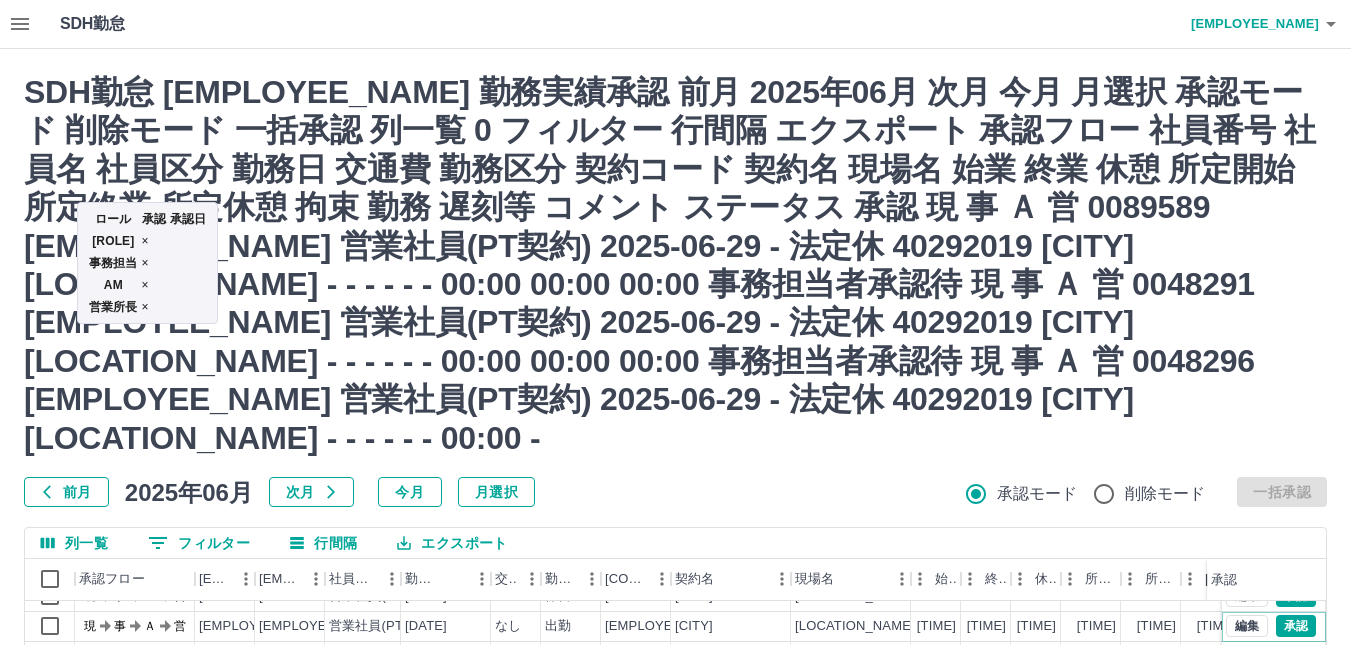 scroll, scrollTop: 102, scrollLeft: 0, axis: vertical 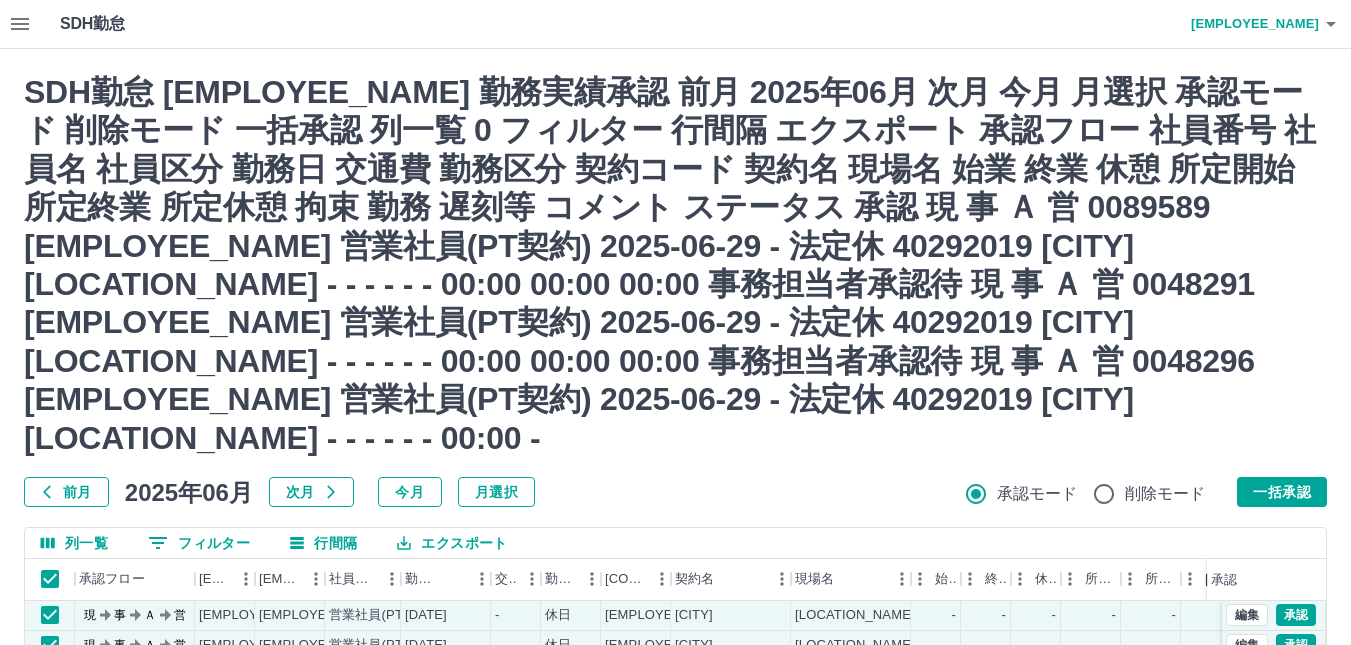 click on "なし" at bounding box center [249, 705] 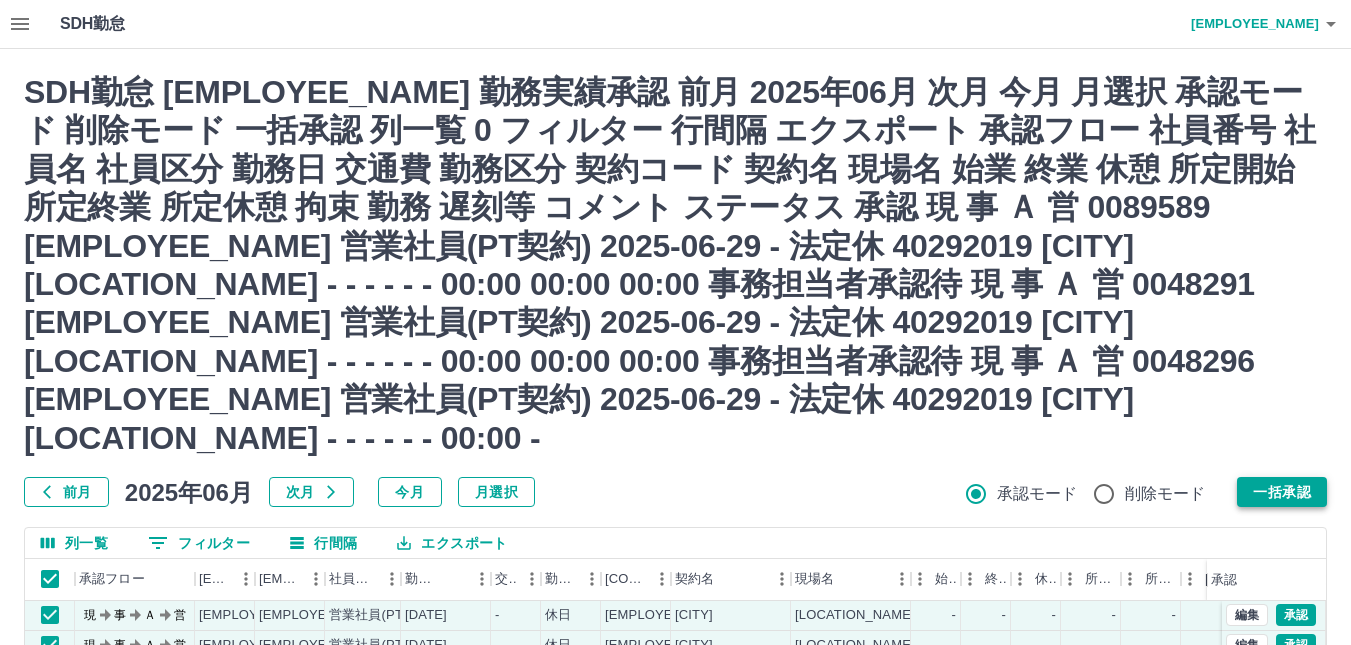 click on "一括承認" at bounding box center [1282, 492] 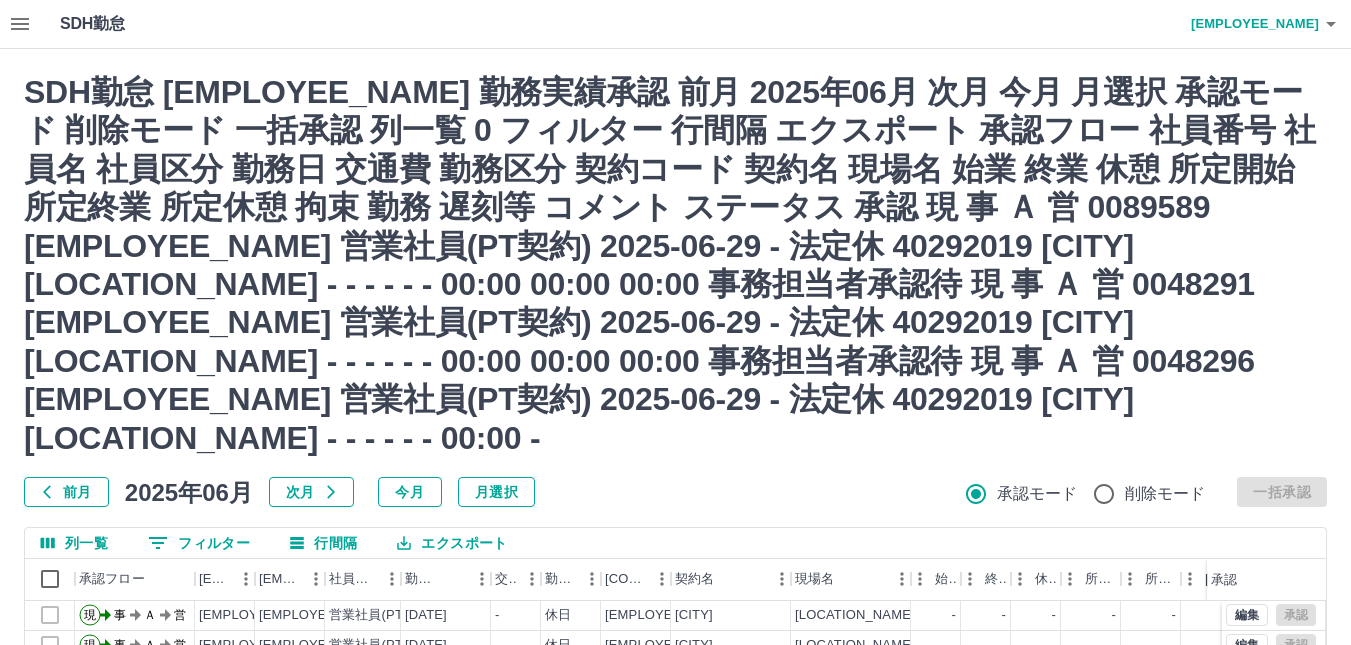 click on "なし" at bounding box center (516, 736) 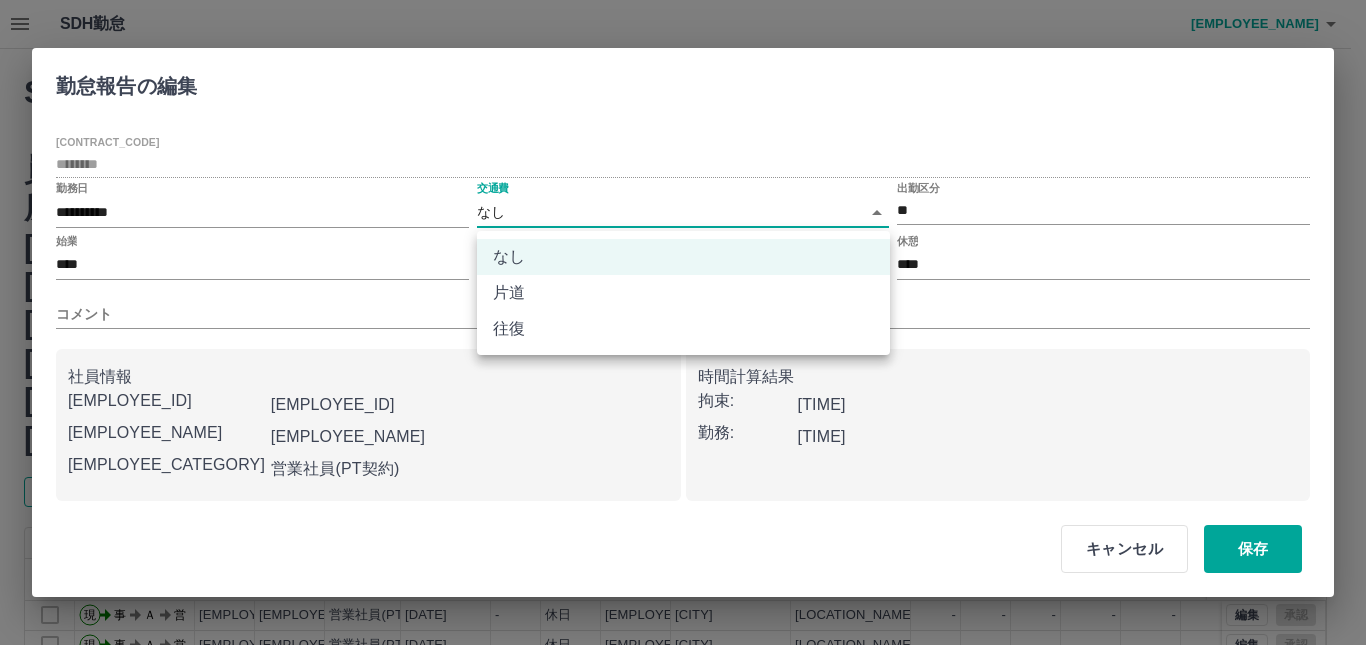click on "SDH勤怠 [EMPLOYEE_NAME] 勤務実績承認 前月 2025年06月 次月 今月 月選択 承認モード 削除モード 一括承認 列一覧 0 フィルター 行間隔 エクスポート 承認フロー 社員番号 社員名 社員区分 勤務日 交通費 勤務区分 契約コード 契約名 現場名 始業 終業 休憩 所定開始 所定終業 所定休憩 拘束 勤務 遅刻等 コメント ステータス 承認 現 事 Ａ 営 0094812 [EMPLOYEE_NAME] 営業社員(PT契約) 2025-06-30  -  休日 40292019 [CITY] [LOCATION_NAME] - - - - - - 00:00 00:00 00:00 事務担当者承認待 現 事 Ａ 営 0088243 [EMPLOYEE_NAME] 営業社員(PT契約) 2025-06-30  -  休日 40292019 [CITY] [LOCATION_NAME] - - - - - - 00:00 00:00 00:00 事務担当者承認待 現 事 Ａ 営 0073405 [EMPLOYEE_NAME] 営業社員(PT契約) 2025-06-30  -  休日 40292019 [CITY] [LOCATION_NAME] - - - - - - 00:00 00:00 -" at bounding box center [683, 595] 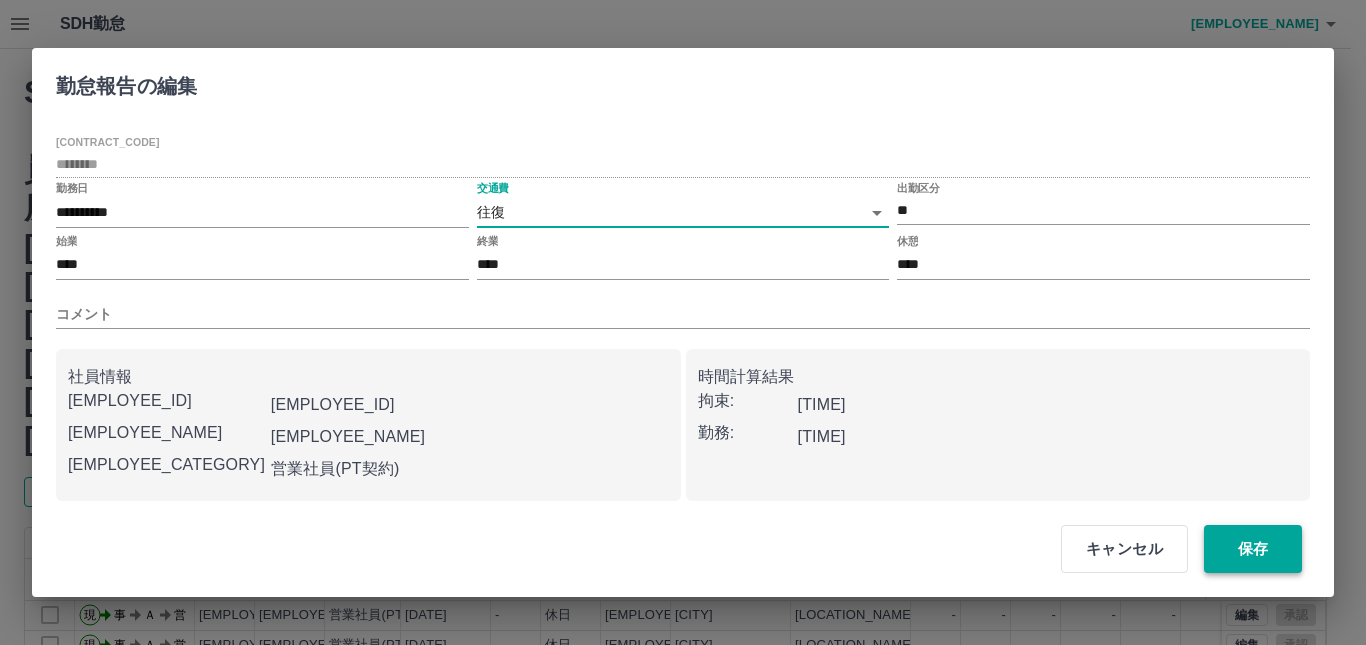 click on "保存" at bounding box center [1253, 549] 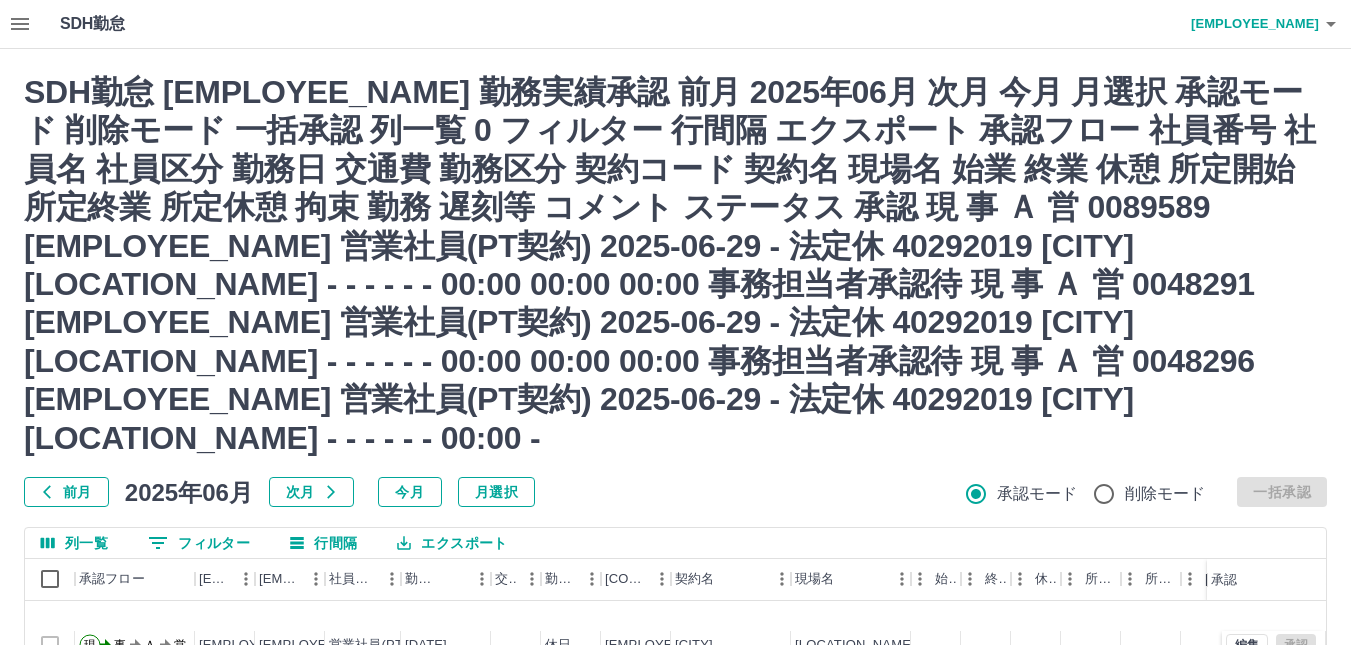 scroll, scrollTop: 102, scrollLeft: 0, axis: vertical 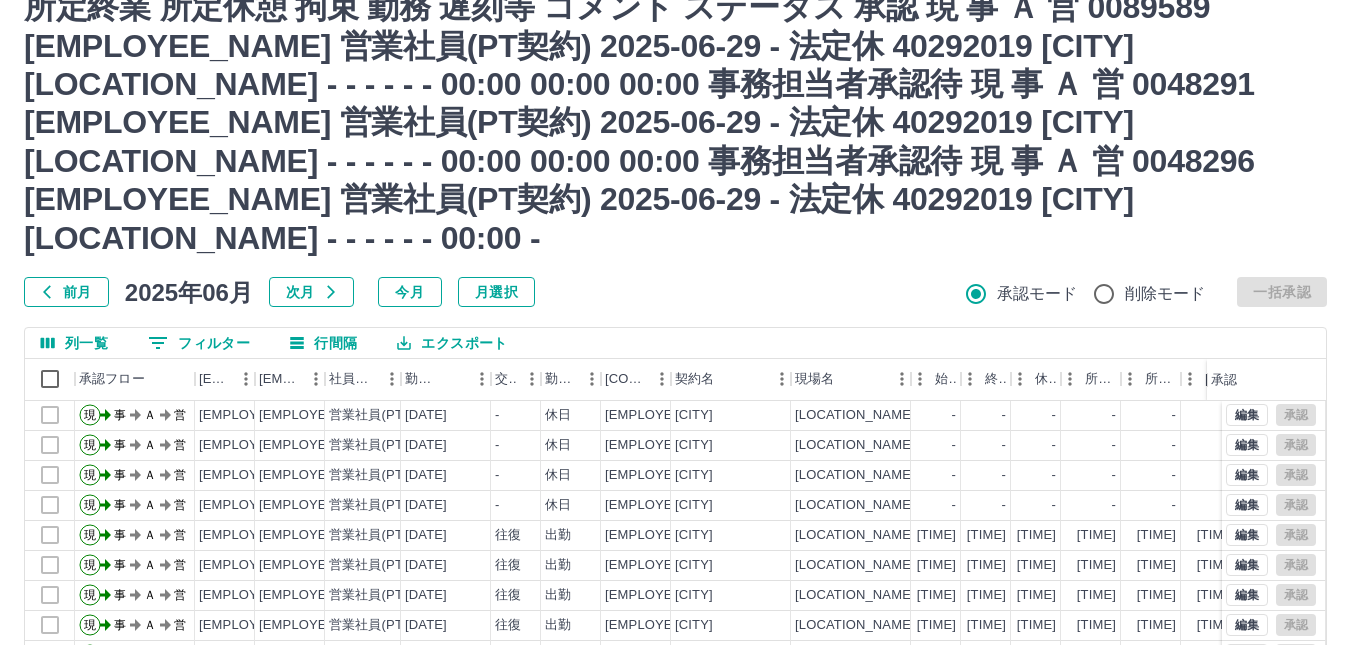 click at bounding box center [1304, 940] 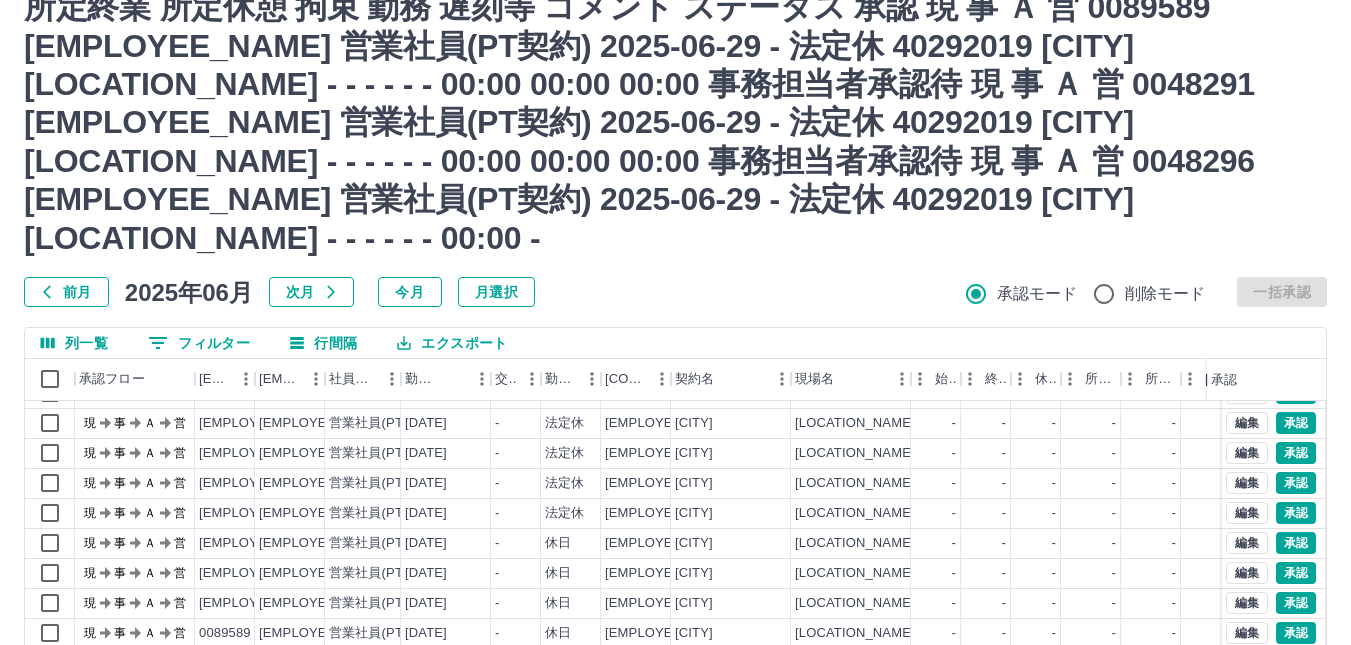 scroll, scrollTop: 0, scrollLeft: 0, axis: both 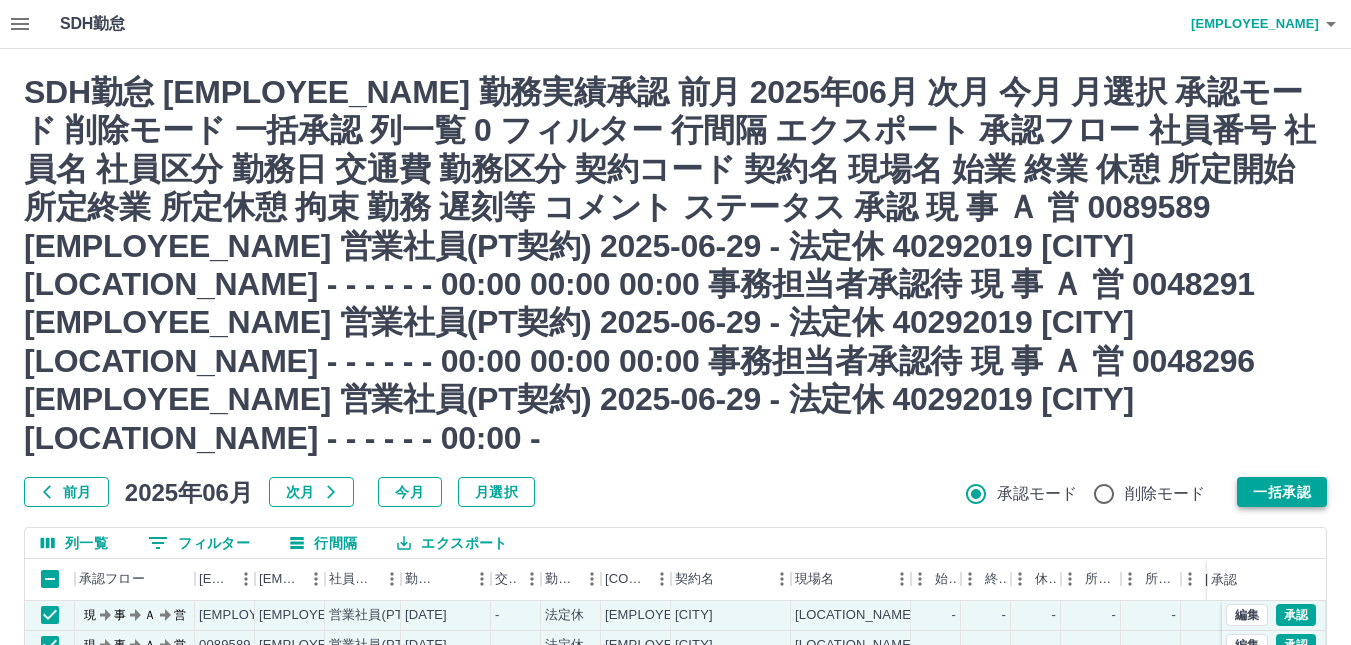 click on "一括承認" at bounding box center (1282, 492) 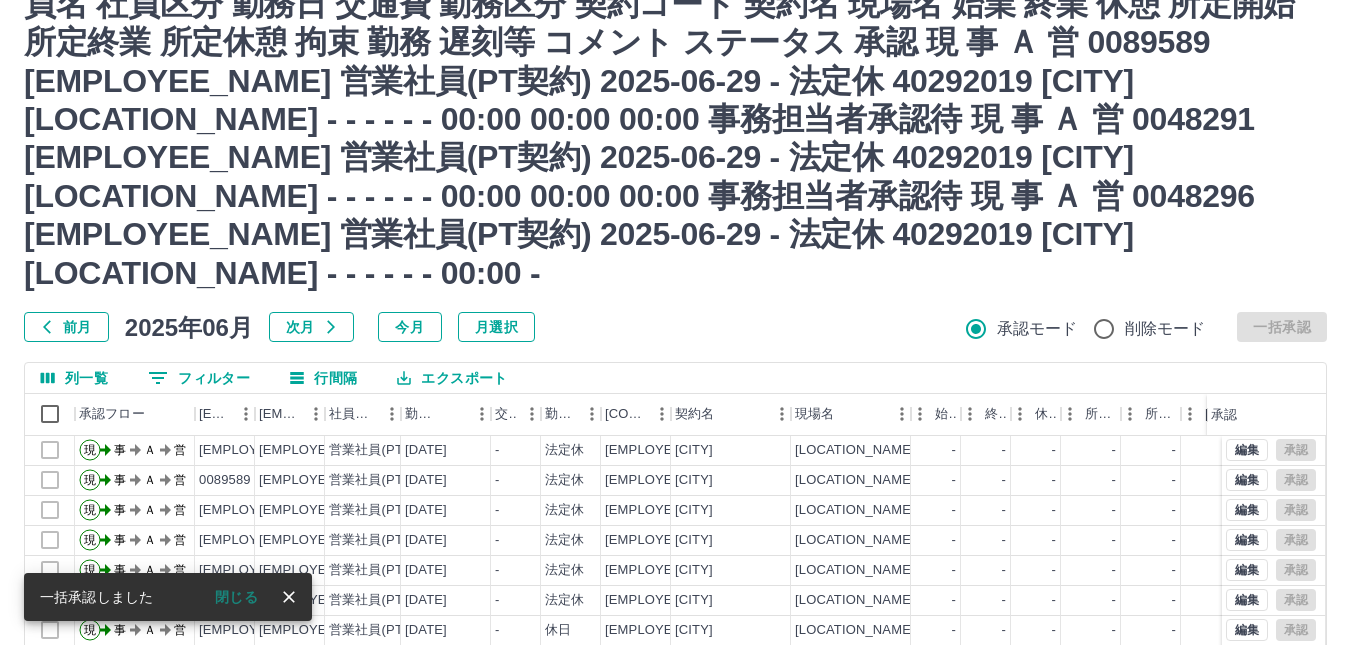 scroll, scrollTop: 200, scrollLeft: 0, axis: vertical 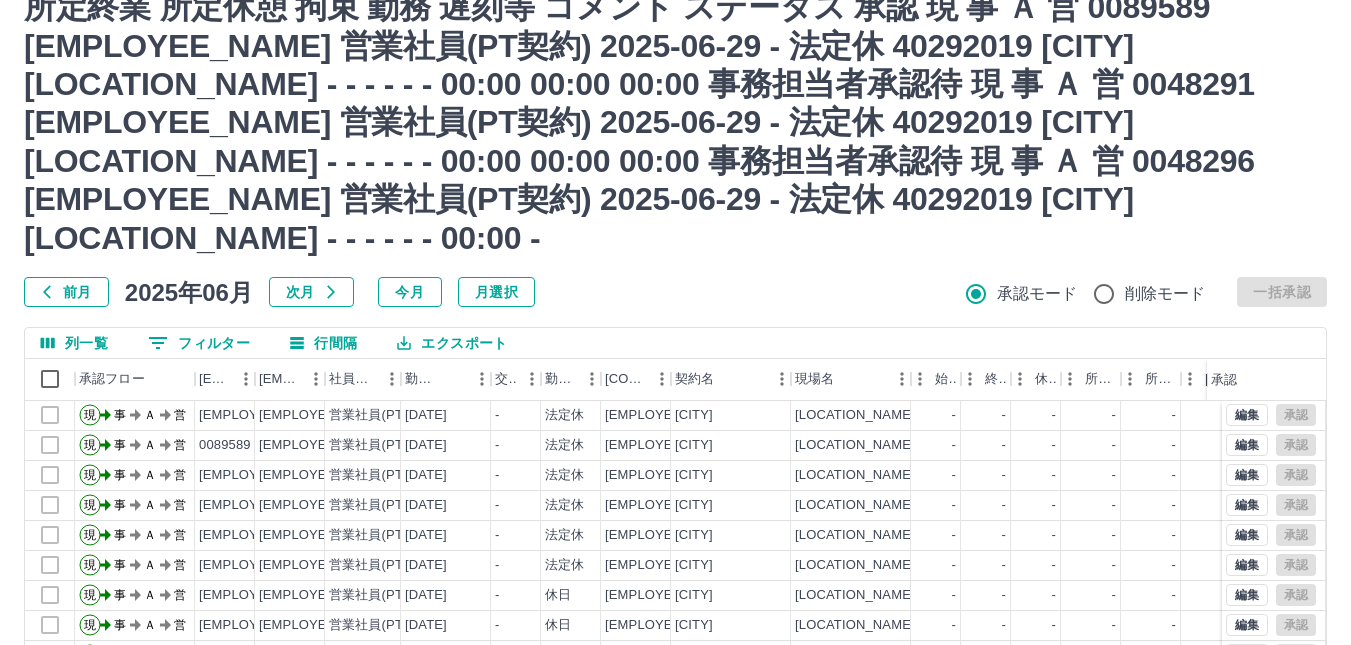 click at bounding box center [1264, 940] 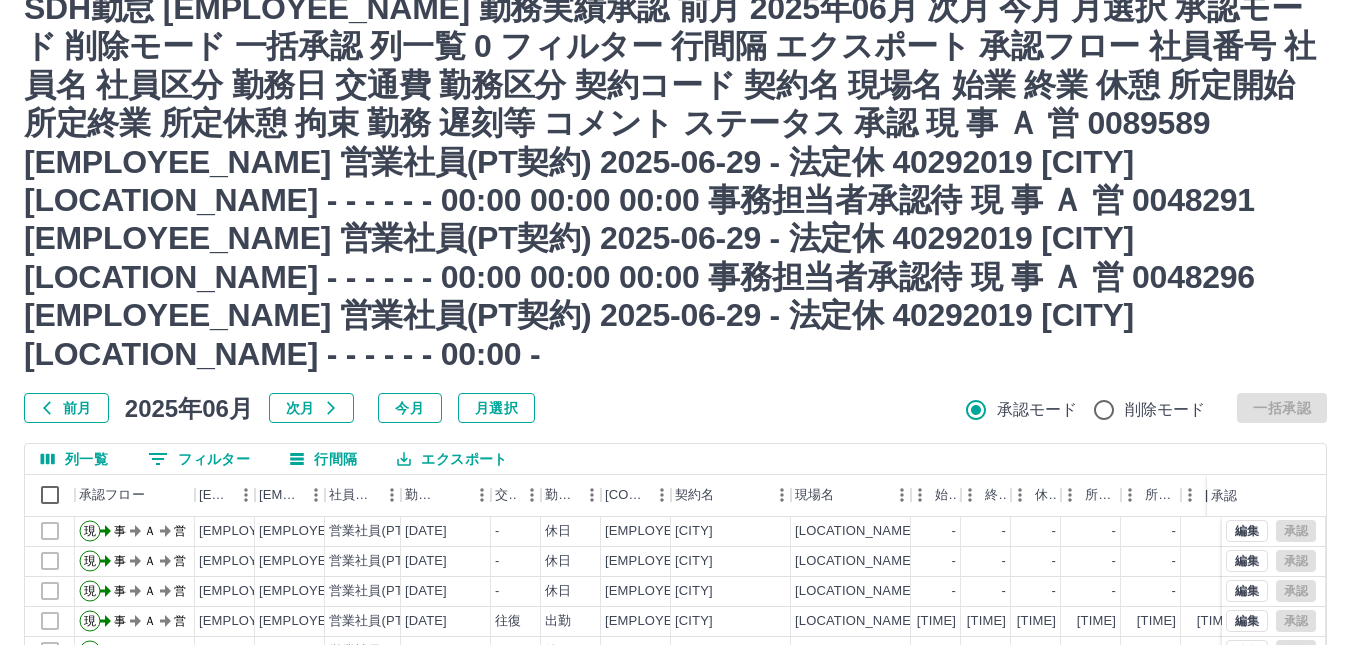 scroll, scrollTop: 0, scrollLeft: 0, axis: both 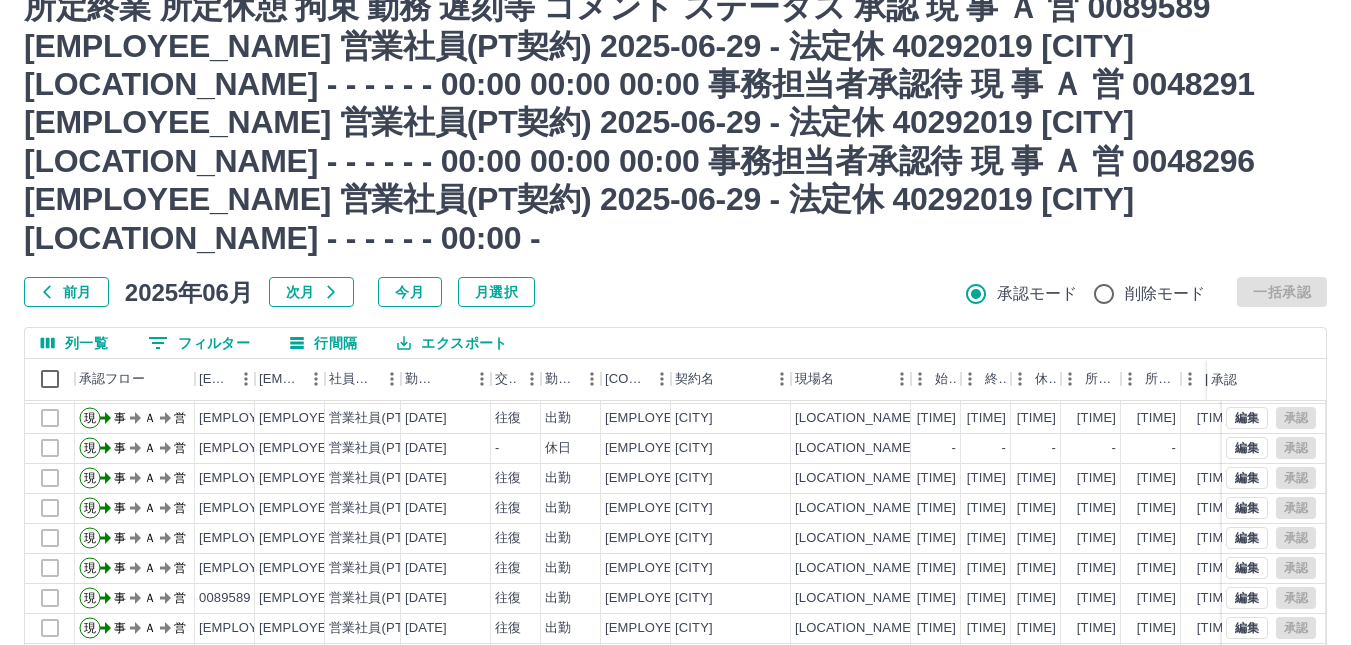 click at bounding box center (1304, 940) 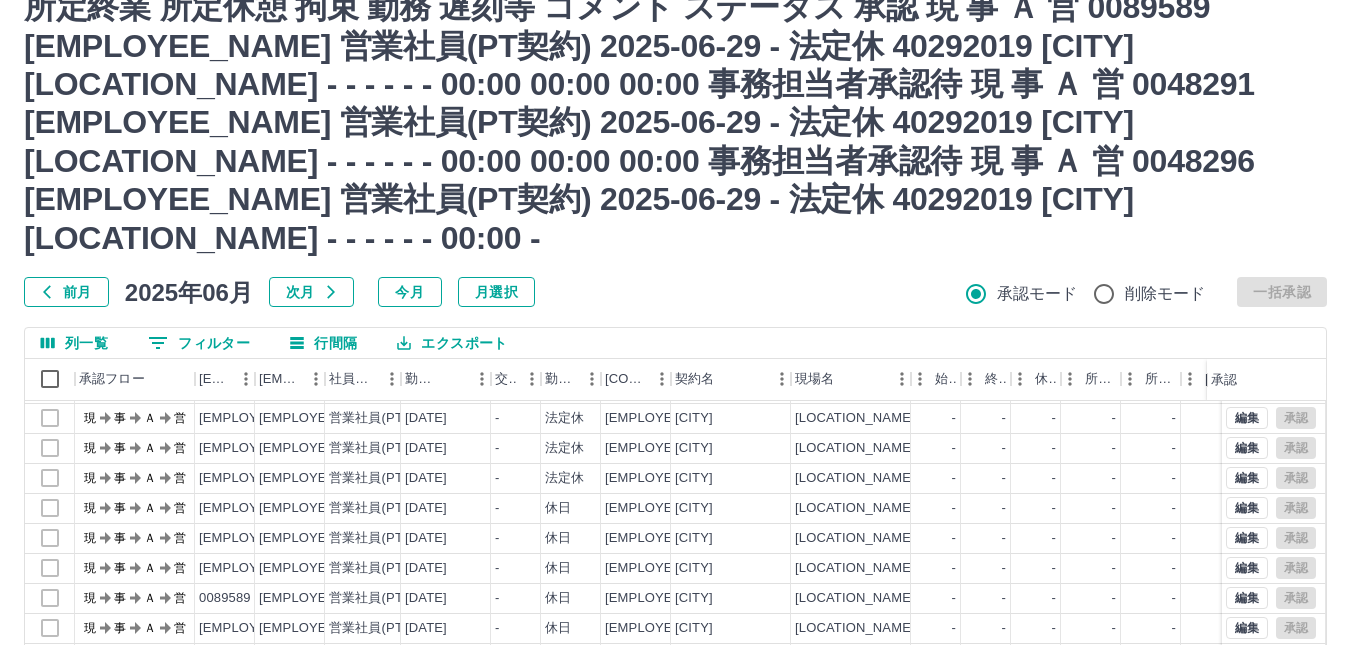 scroll, scrollTop: 0, scrollLeft: 0, axis: both 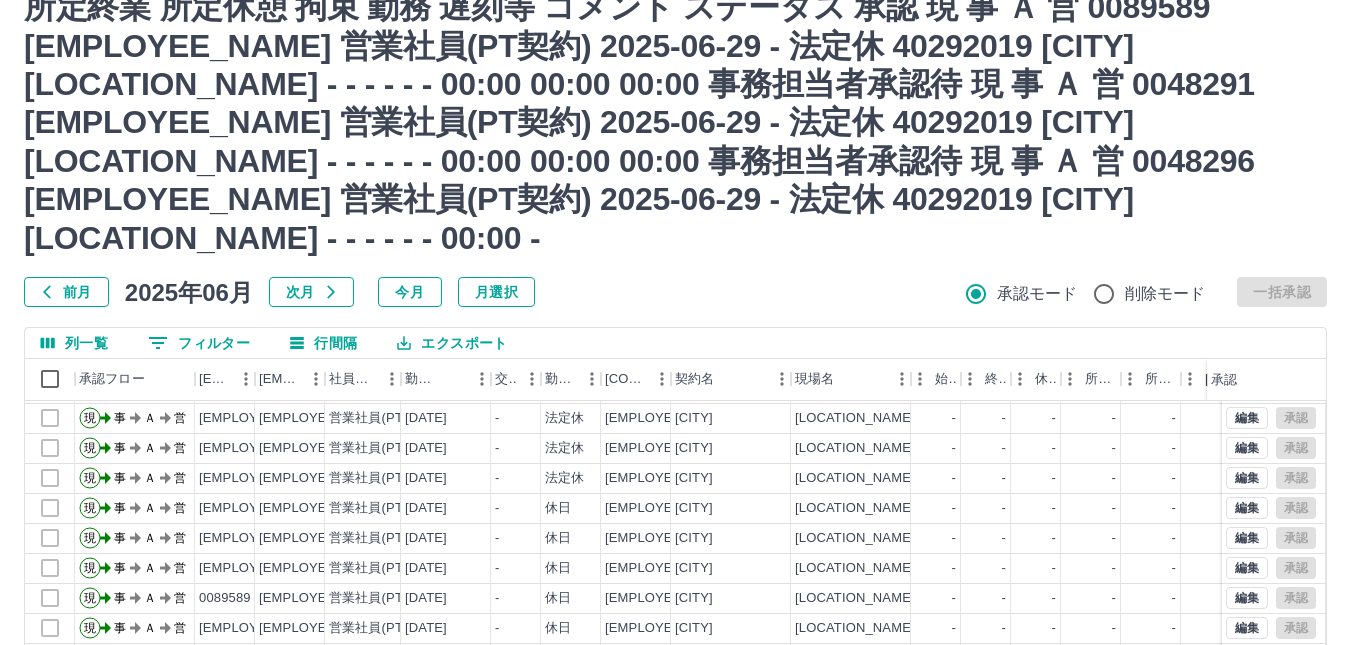click on "編集" at bounding box center (1247, 688) 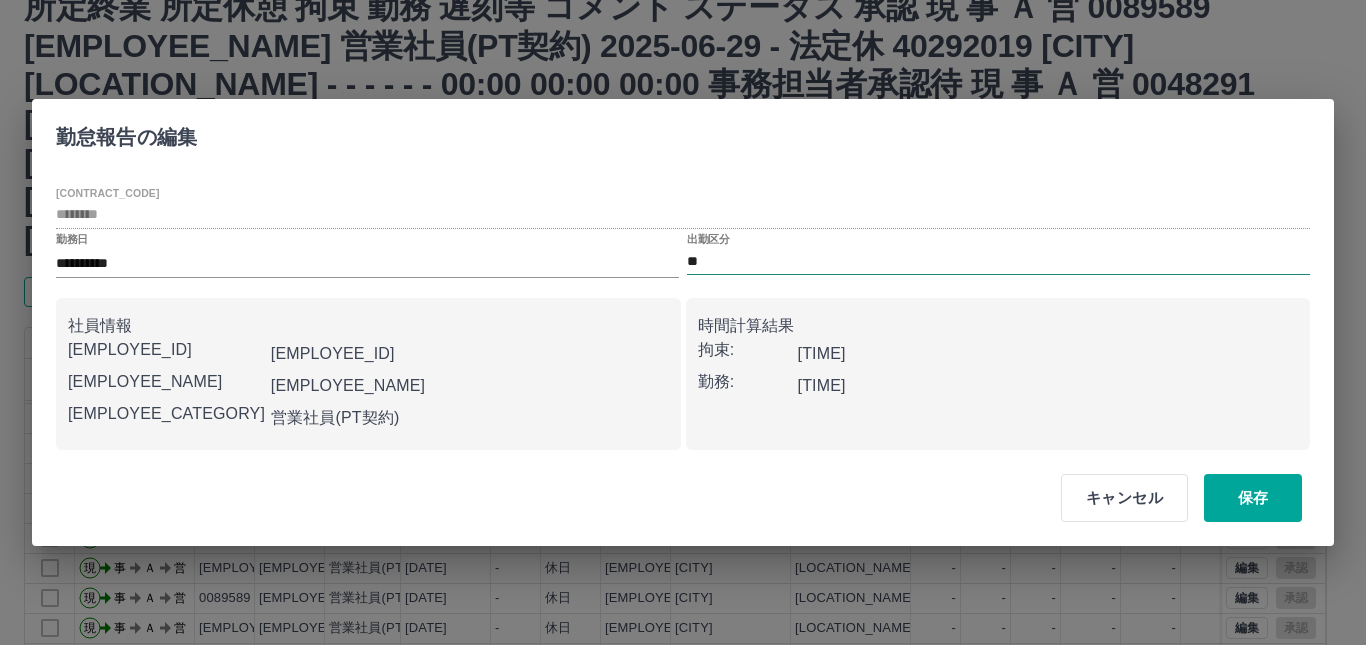 click on "[MASKED_DATA]" at bounding box center (998, 261) 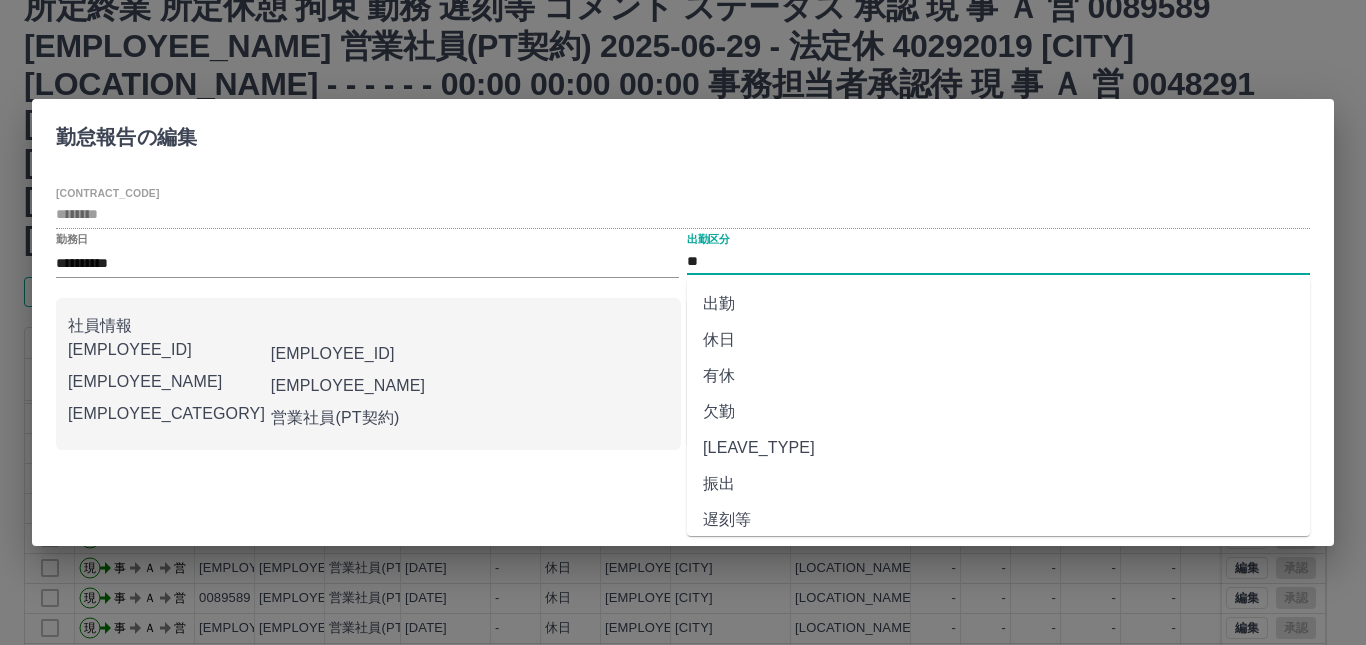 click on "出勤" at bounding box center [998, 304] 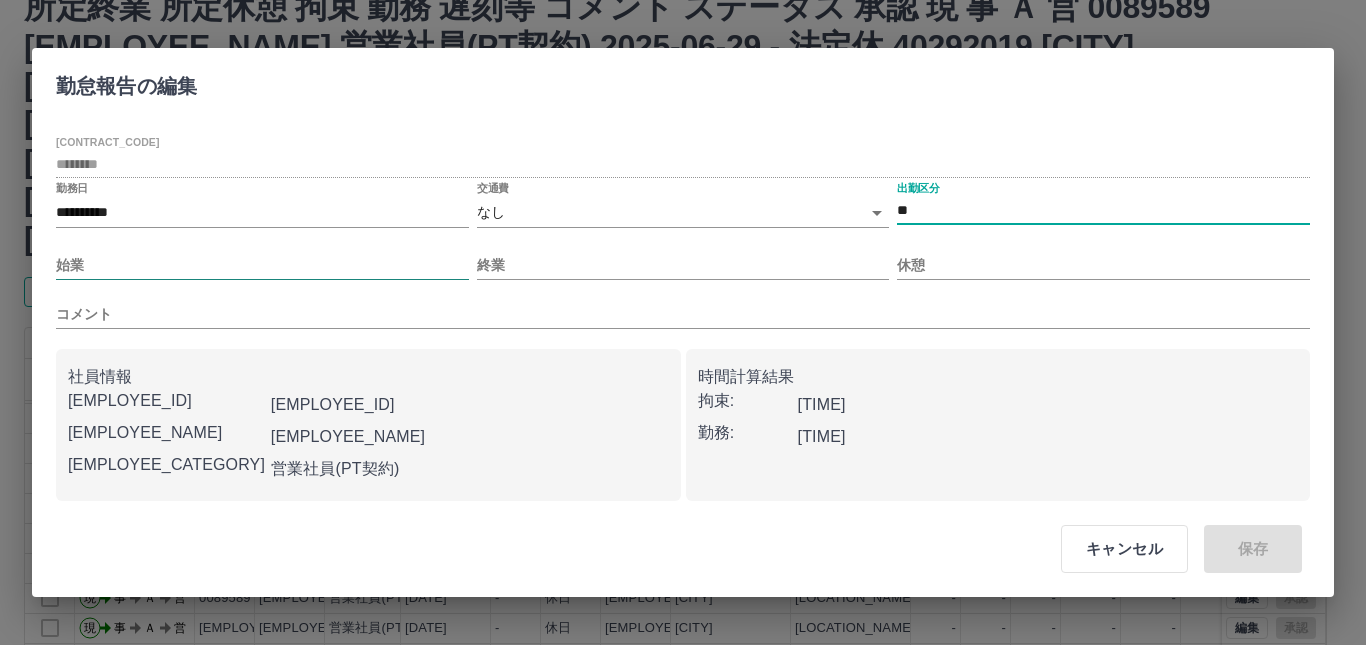 click on "始業" at bounding box center [262, 265] 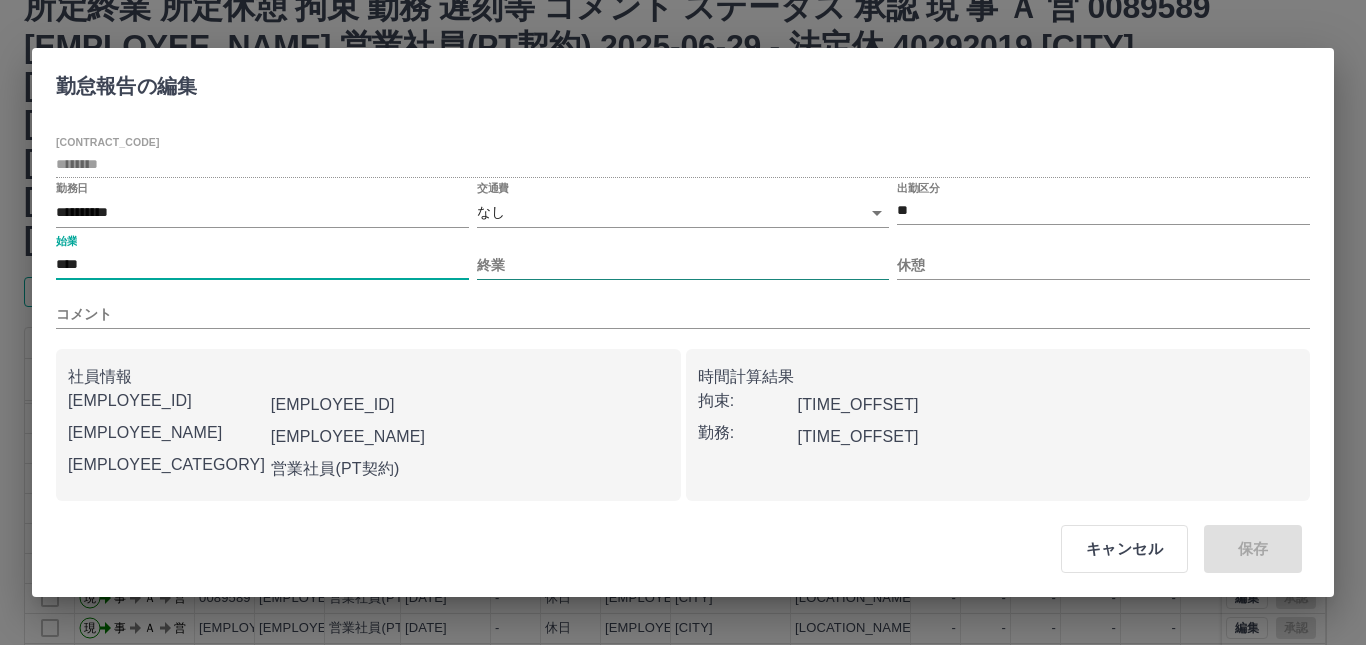 type on "[MASKED_DATA]" 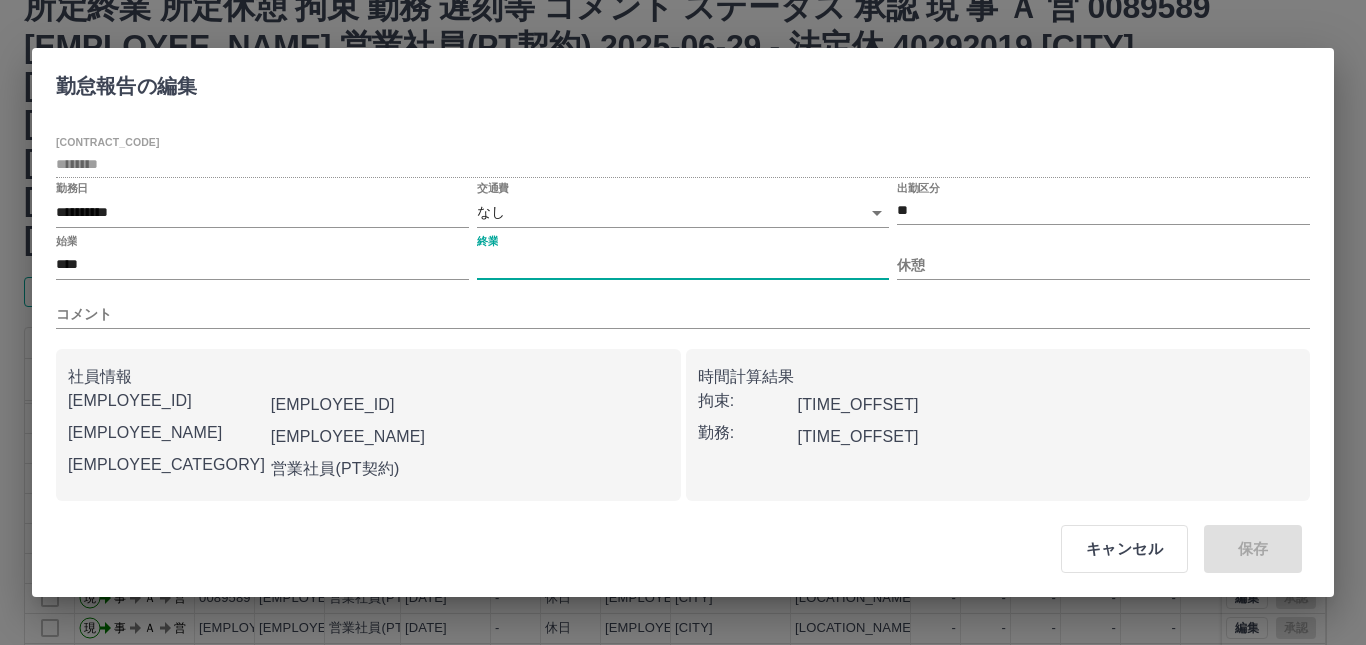 click on "終業" at bounding box center [683, 265] 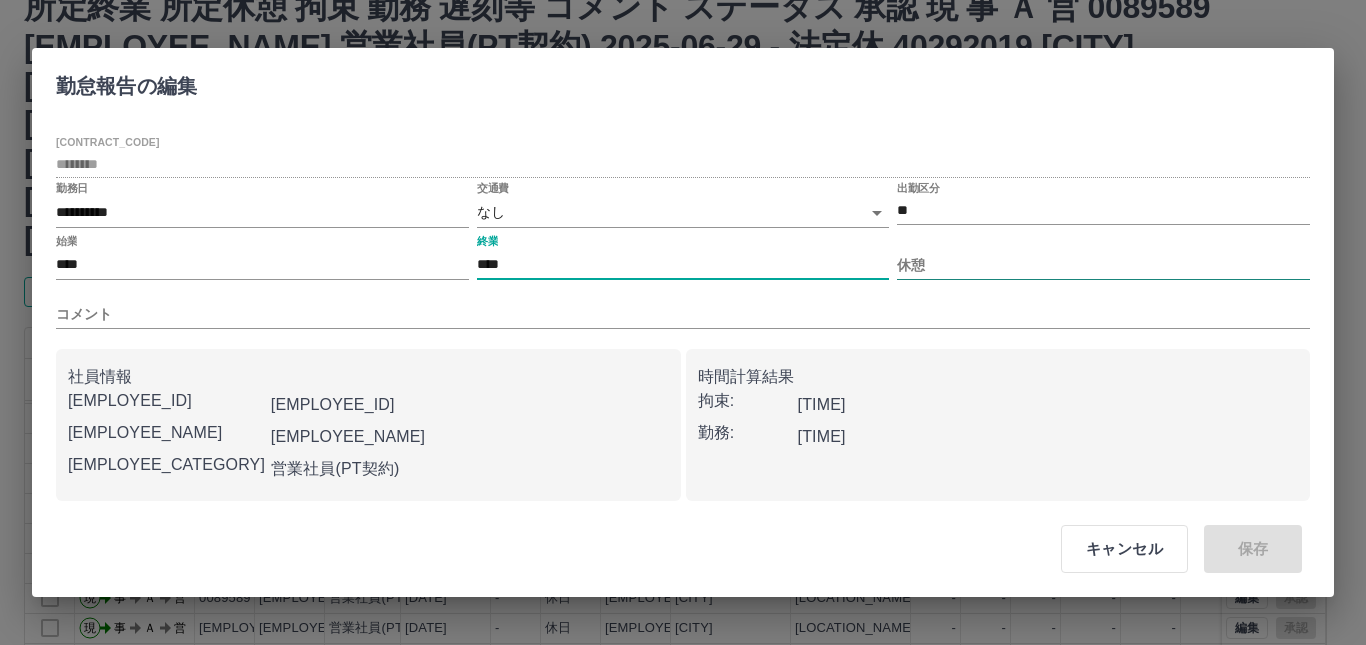 type on "[MASKED_DATA]" 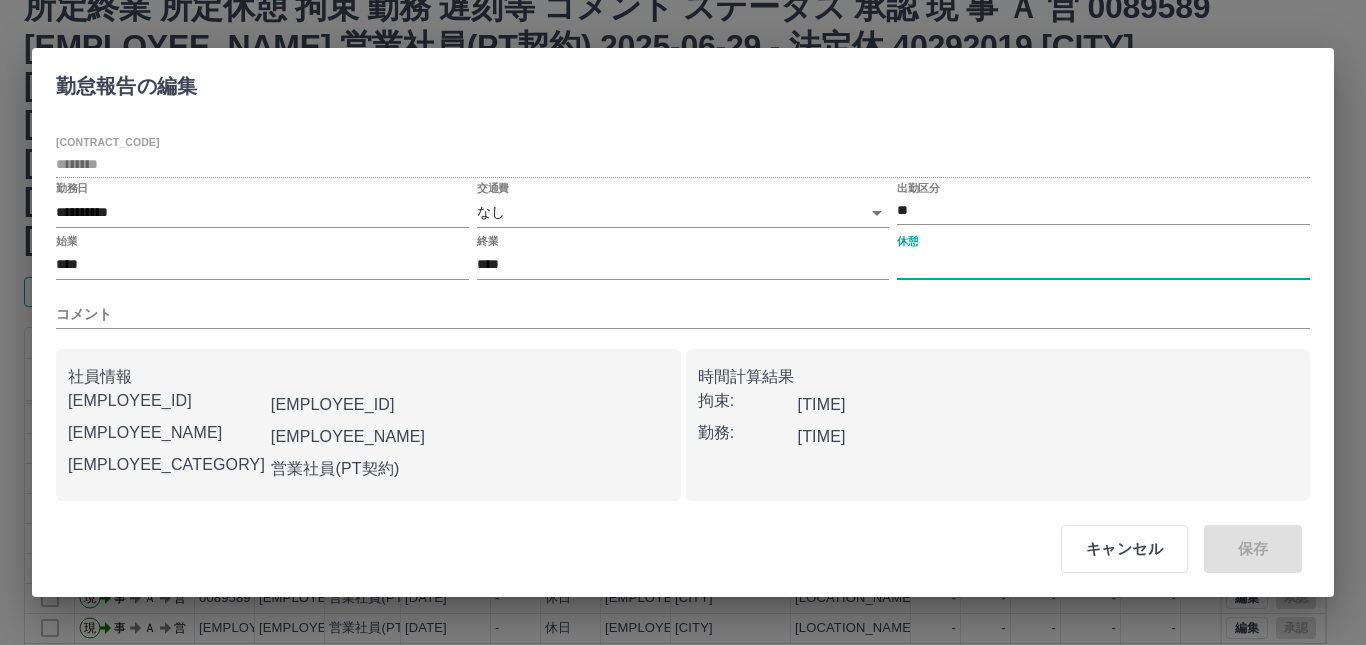 click on "休憩" at bounding box center (1103, 265) 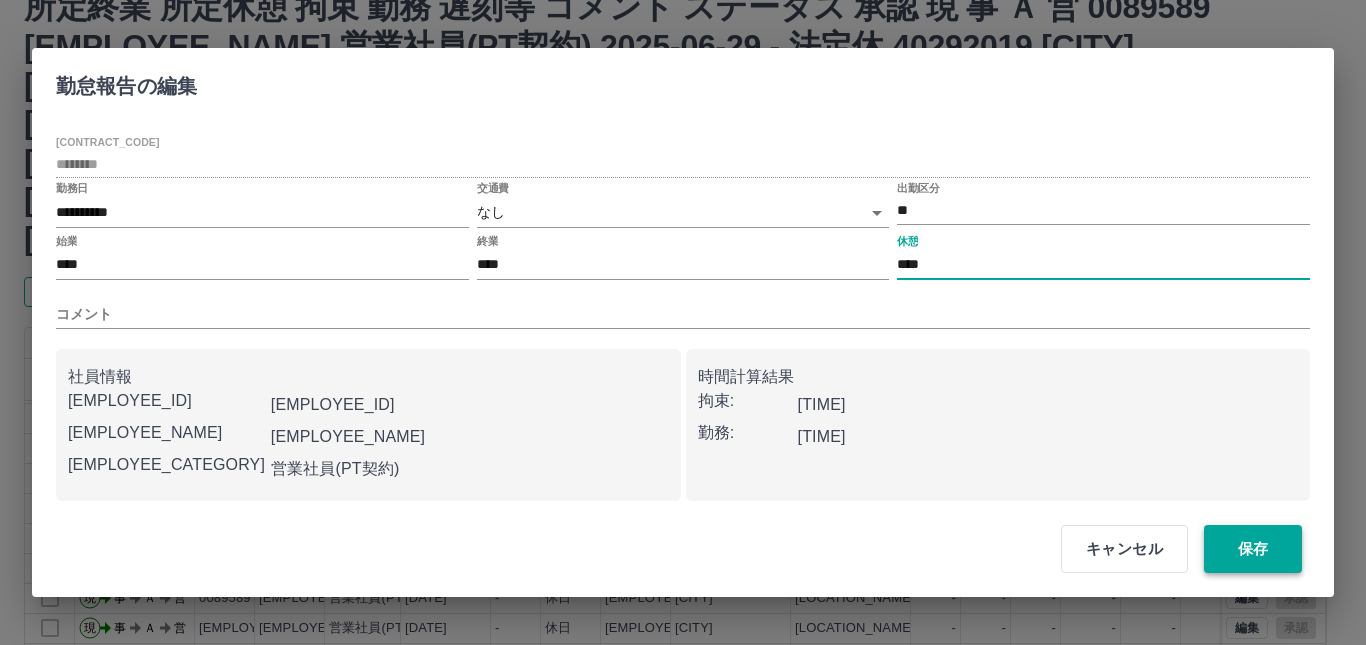 type on "[MASKED_DATA]" 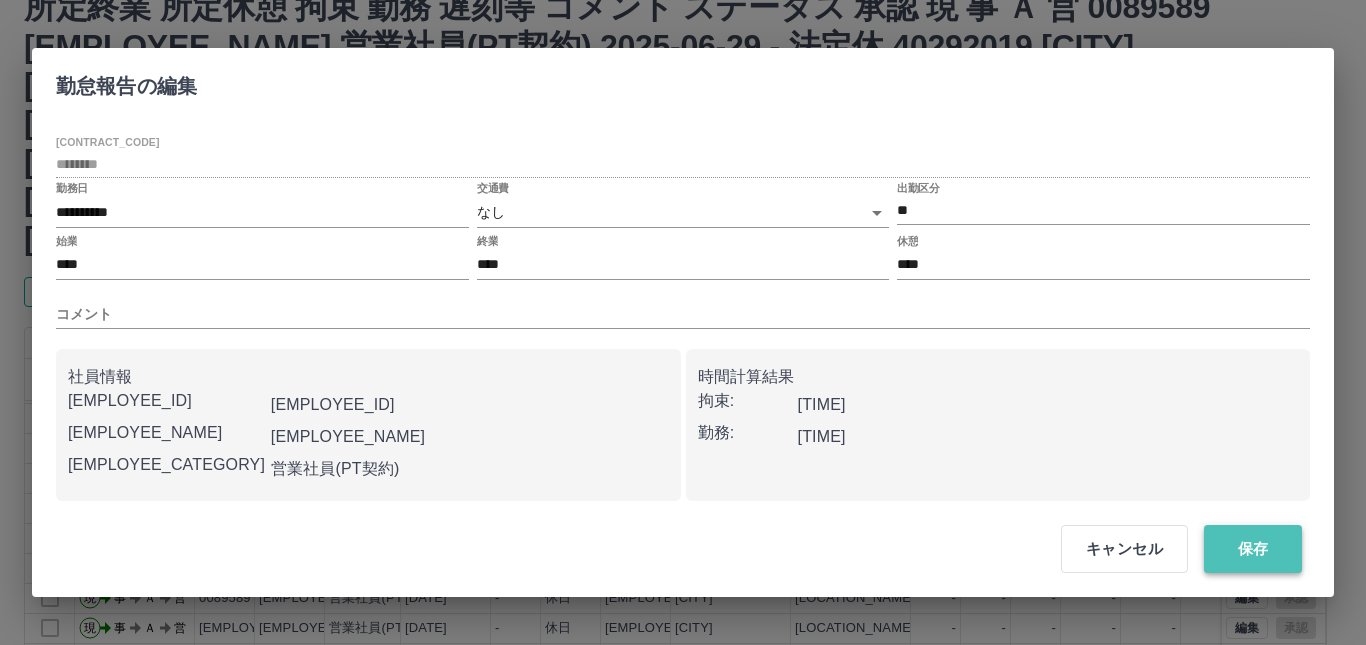 click on "保存" at bounding box center [1253, 549] 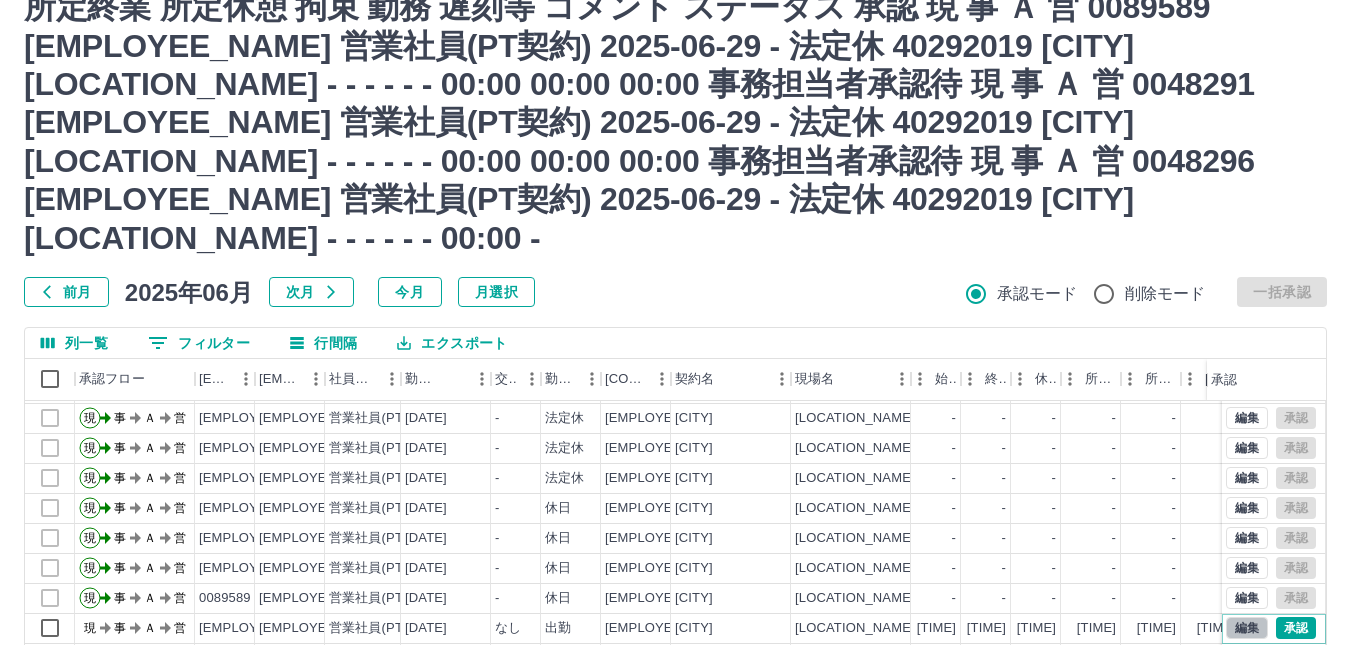 click on "編集" at bounding box center [1247, 628] 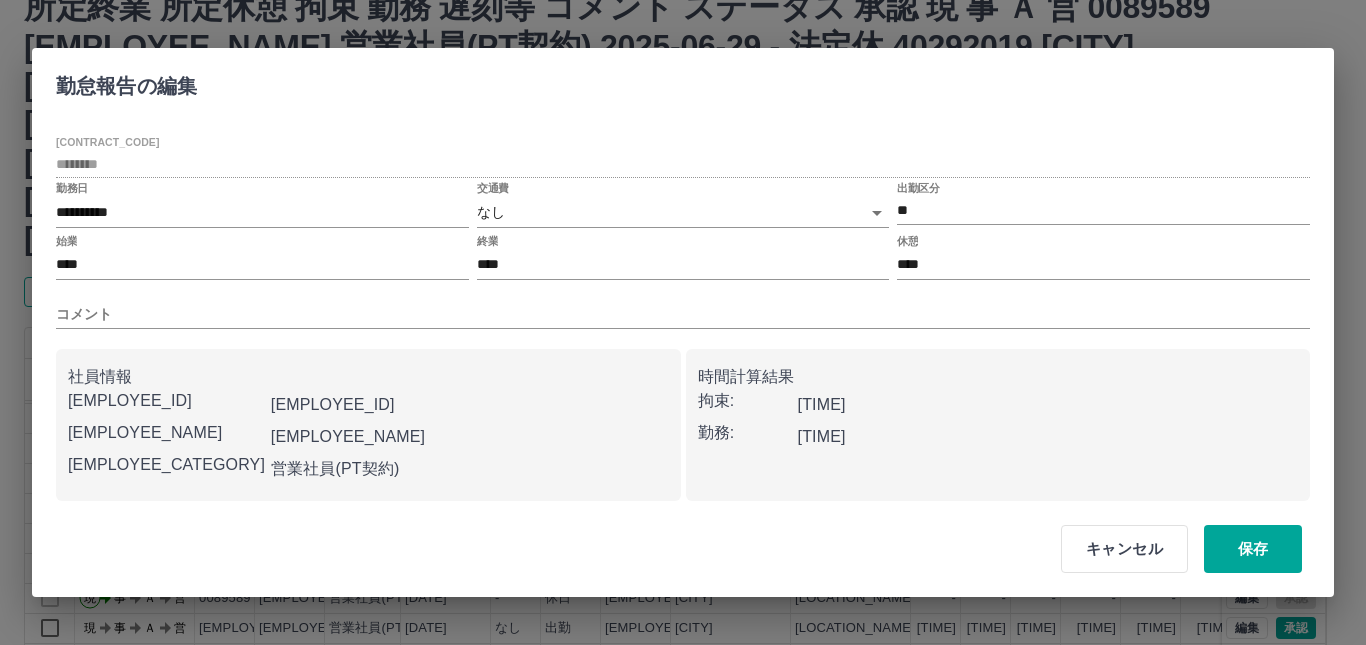 click on "SDH勤怠 [EMPLOYEE_NAME] 勤務実績承認 前月 2025年06月 次月 今月 月選択 承認モード 削除モード 一括承認 列一覧 0 フィルター 行間隔 エクスポート 承認フロー 社員番号 社員名 社員区分 勤務日 交通費 勤務区分 契約コード 契約名 現場名 始業 終業 休憩 所定開始 所定終業 所定休憩 拘束 勤務 遅刻等 コメント ステータス 承認 現 事 Ａ 営 0094812 [EMPLOYEE_NAME] 営業社員(PT契約) 2025-06-27  -  休日 40292019 [CITY] [LOCATION_NAME] - - - - - - 00:00 00:00 00:00 現場責任者承認待 現 事 Ａ 営 0088243 [EMPLOYEE_NAME] 営業社員(PT契約) 2025-06-27  -  休日 40292019 [CITY] [LOCATION_NAME] - - - - - - 00:00 00:00 00:00 事務担当者承認待 現 事 Ａ 営 0048295 [EMPLOYEE_NAME] 営業社員(PT契約) 2025-06-27  -  休日 40292019 [CITY] [LOCATION_NAME] - - - - - - 00:00 00:00" at bounding box center (683, 395) 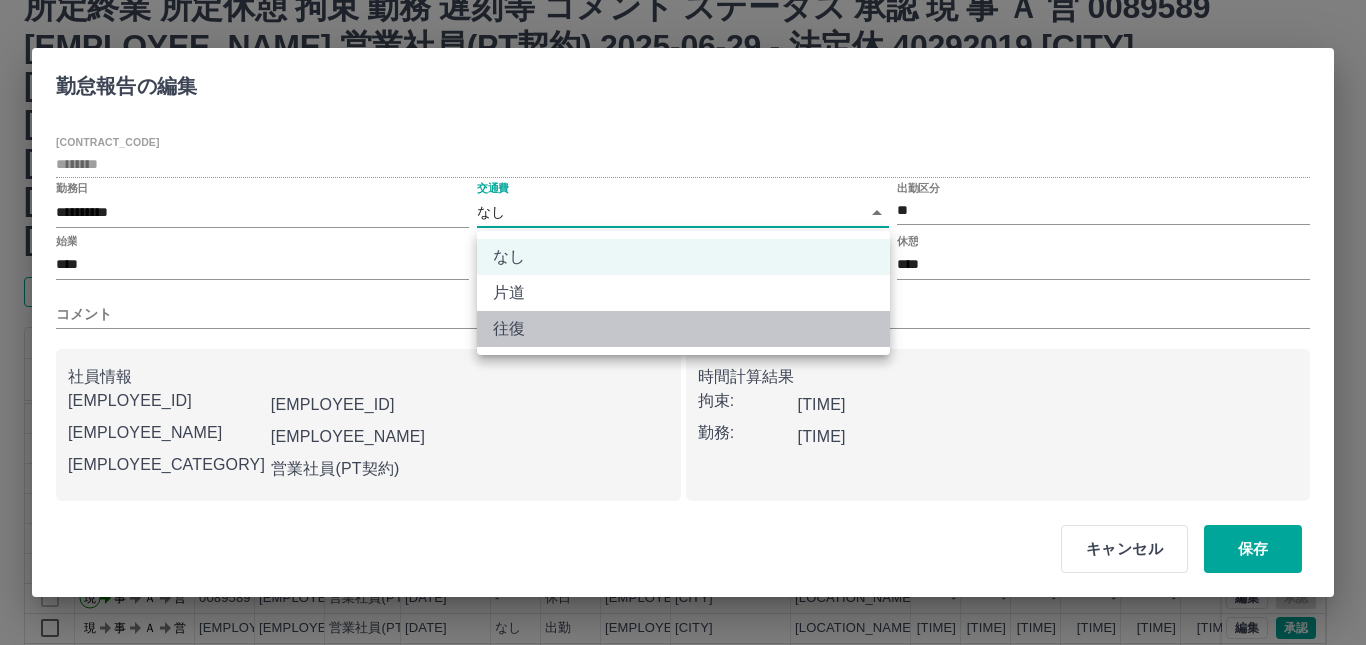 click on "往復" at bounding box center [683, 329] 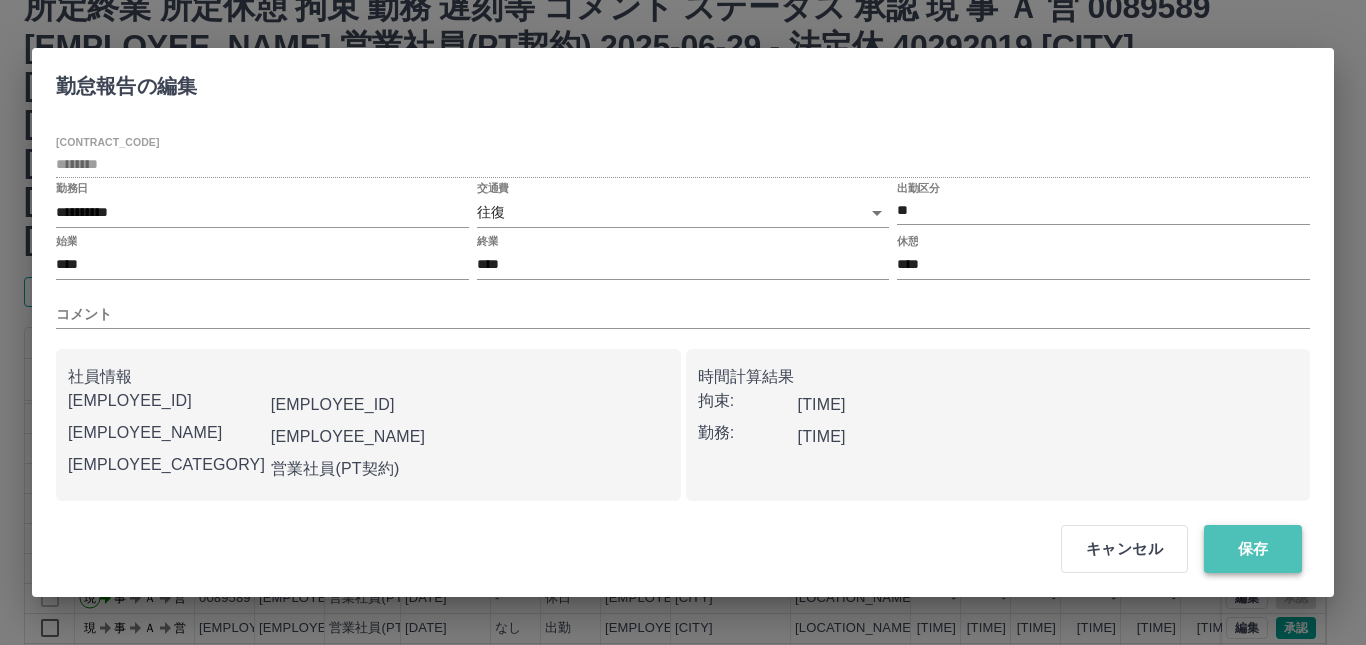 click on "保存" at bounding box center [1253, 549] 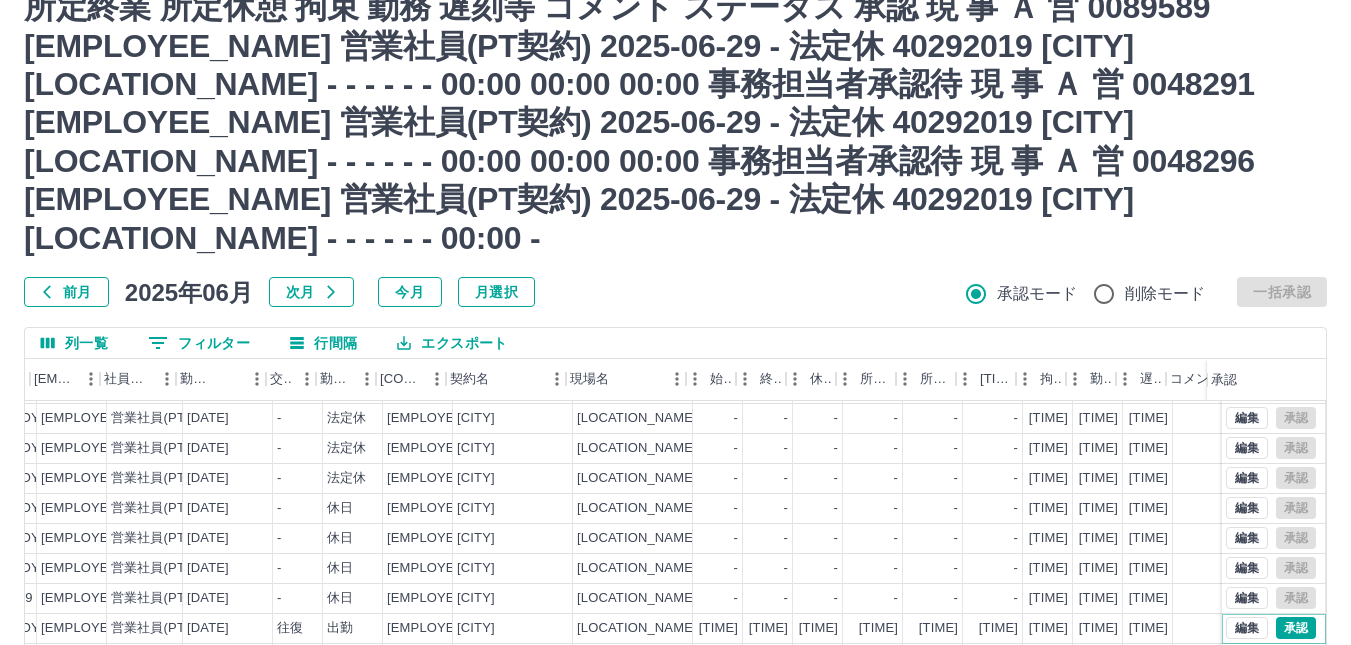 scroll, scrollTop: 100, scrollLeft: 225, axis: both 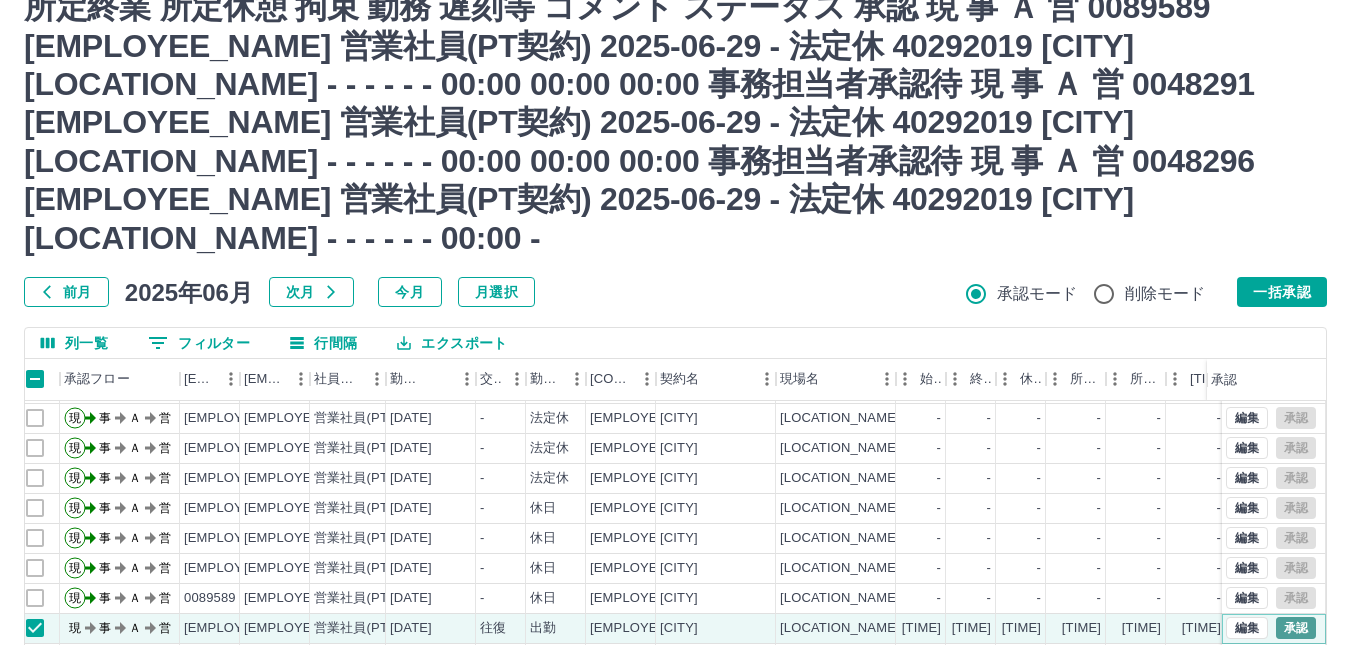 click on "承認" at bounding box center [1296, 628] 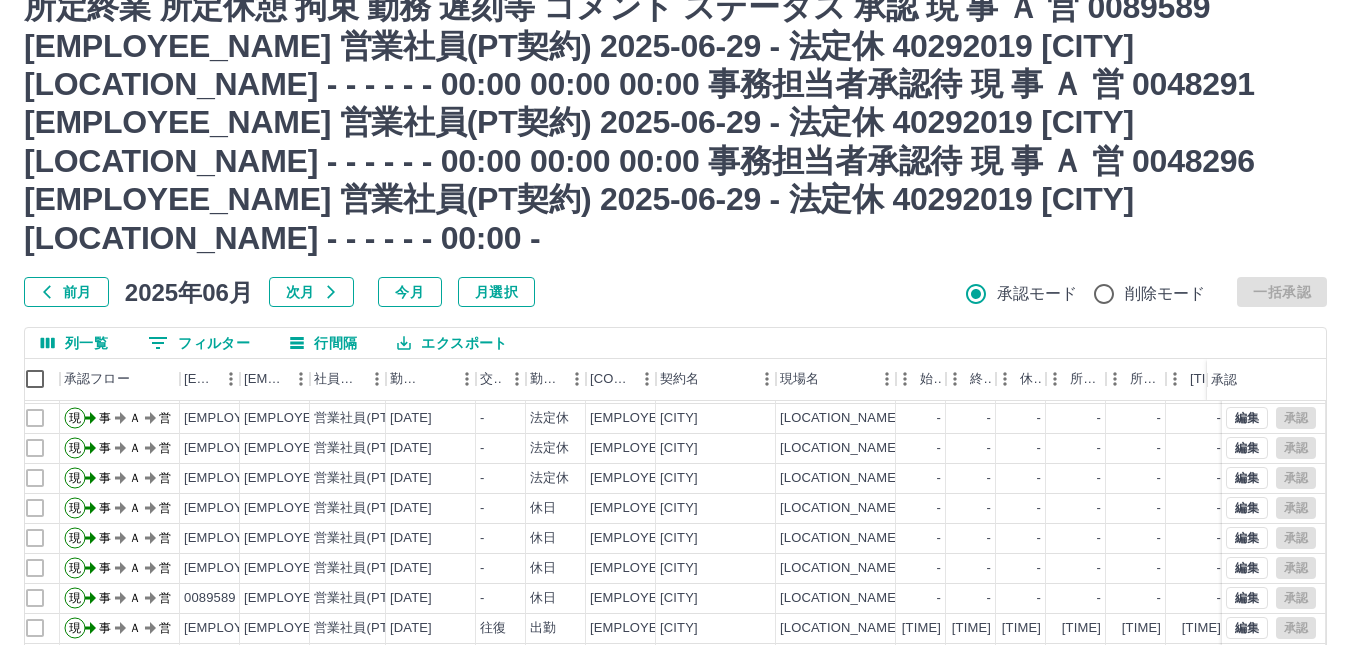 scroll, scrollTop: 102, scrollLeft: 15, axis: both 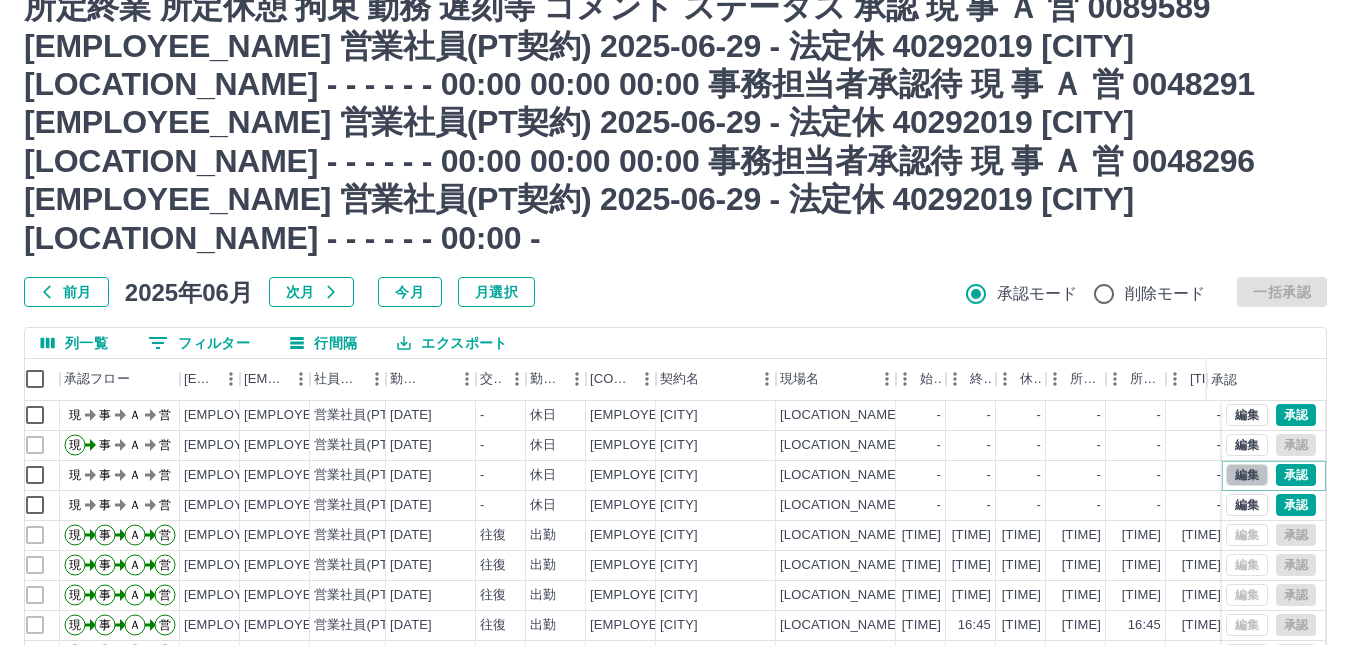 click on "編集" at bounding box center (1247, 475) 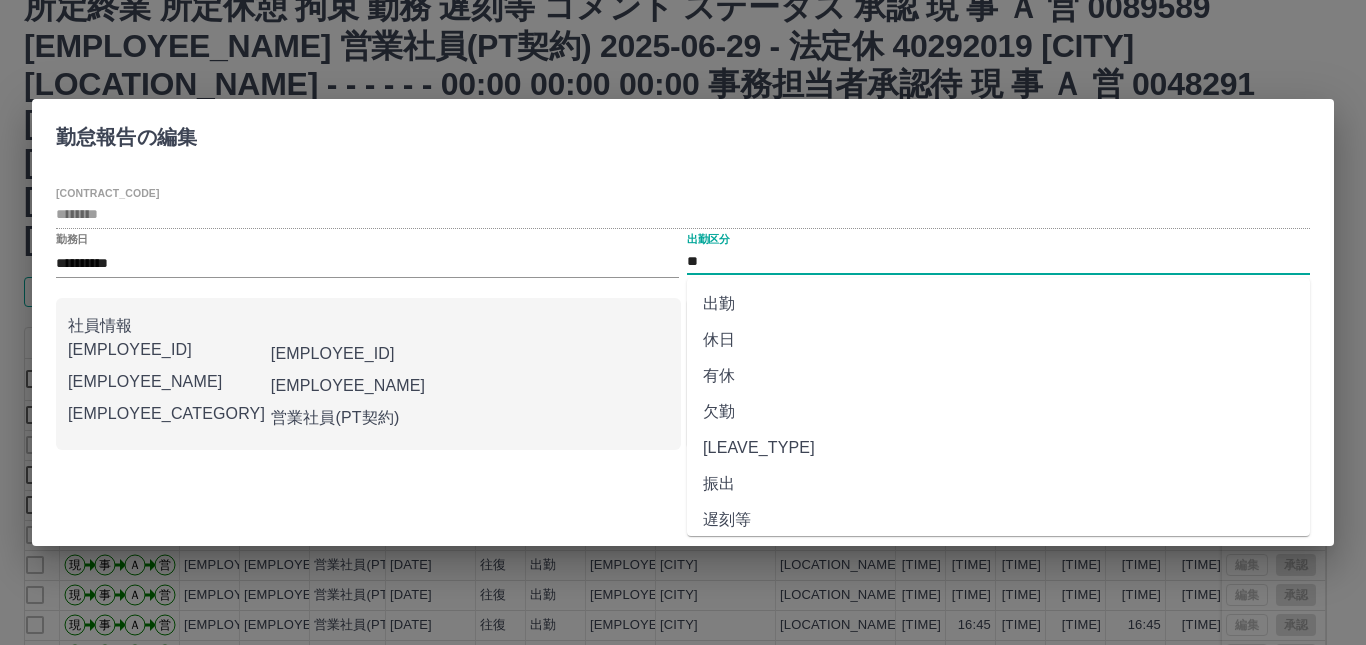 click on "[MASKED_DATA]" at bounding box center (998, 261) 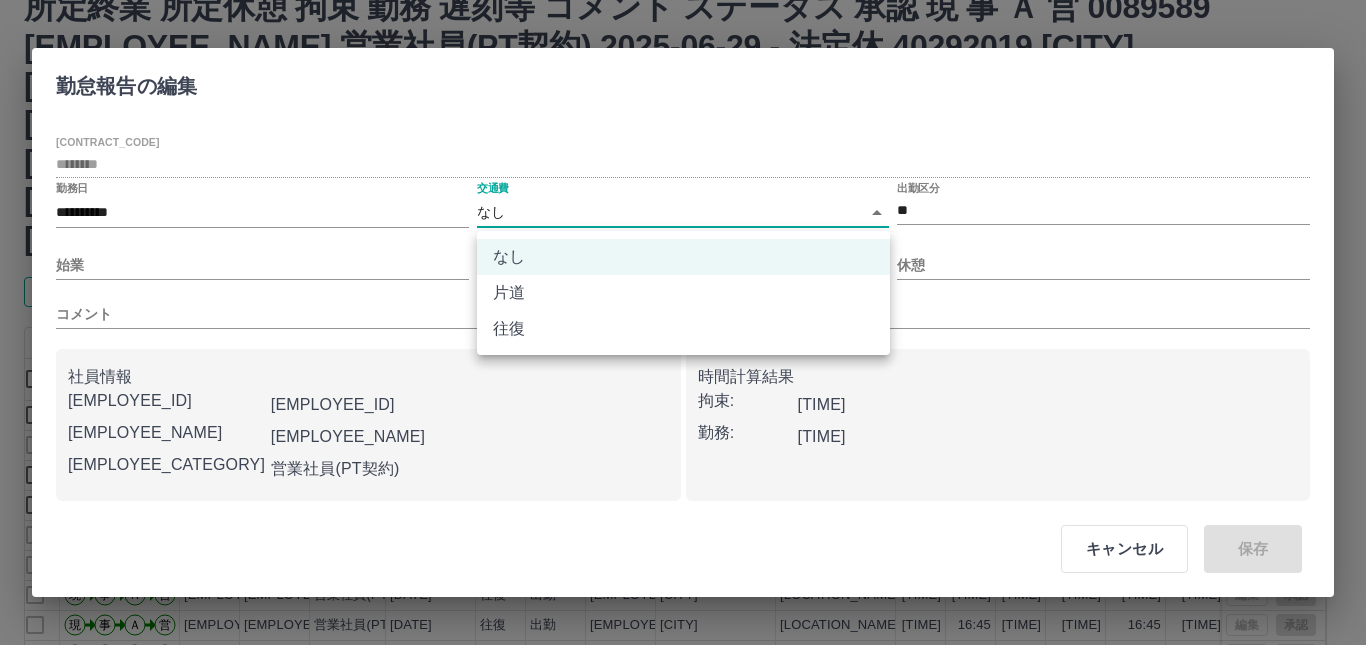 click on "SDH勤怠 [EMPLOYEE_NAME] 勤務実績承認 前月 2025年06月 次月 今月 月選択 承認モード 削除モード 一括承認 列一覧 0 フィルター 行間隔 エクスポート 承認フロー 社員番号 社員名 社員区分 勤務日 交通費 勤務区分 契約コード 契約名 現場名 始業 終業 休憩 所定開始 所定終業 所定休憩 拘束 勤務 遅刻等 コメント ステータス 承認 現 事 Ａ 営 0094812 [EMPLOYEE_NAME] 営業社員(PT契約) 2025-06-27  -  休日 40292019 [CITY] [LOCATION_NAME] - - - - - - 00:00 00:00 00:00 現場責任者承認待 現 事 Ａ 営 0088243 [EMPLOYEE_NAME] 営業社員(PT契約) 2025-06-27  -  休日 40292019 [CITY] [LOCATION_NAME] - - - - - - 00:00 00:00 00:00 事務担当者承認待 現 事 Ａ 営 0048295 [EMPLOYEE_NAME] 営業社員(PT契約) 2025-06-27  -  休日 40292019 [CITY] [LOCATION_NAME] - - - - - - 00:00 00:00" at bounding box center (683, 395) 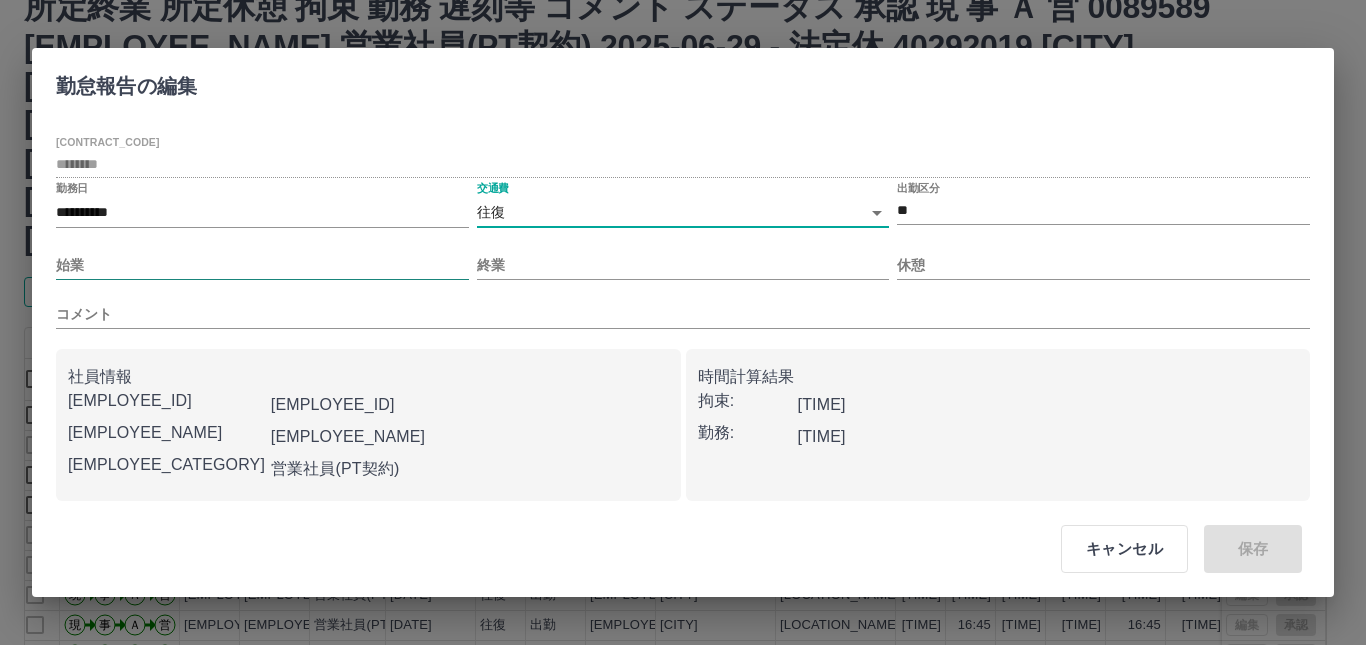 click on "始業" at bounding box center (262, 265) 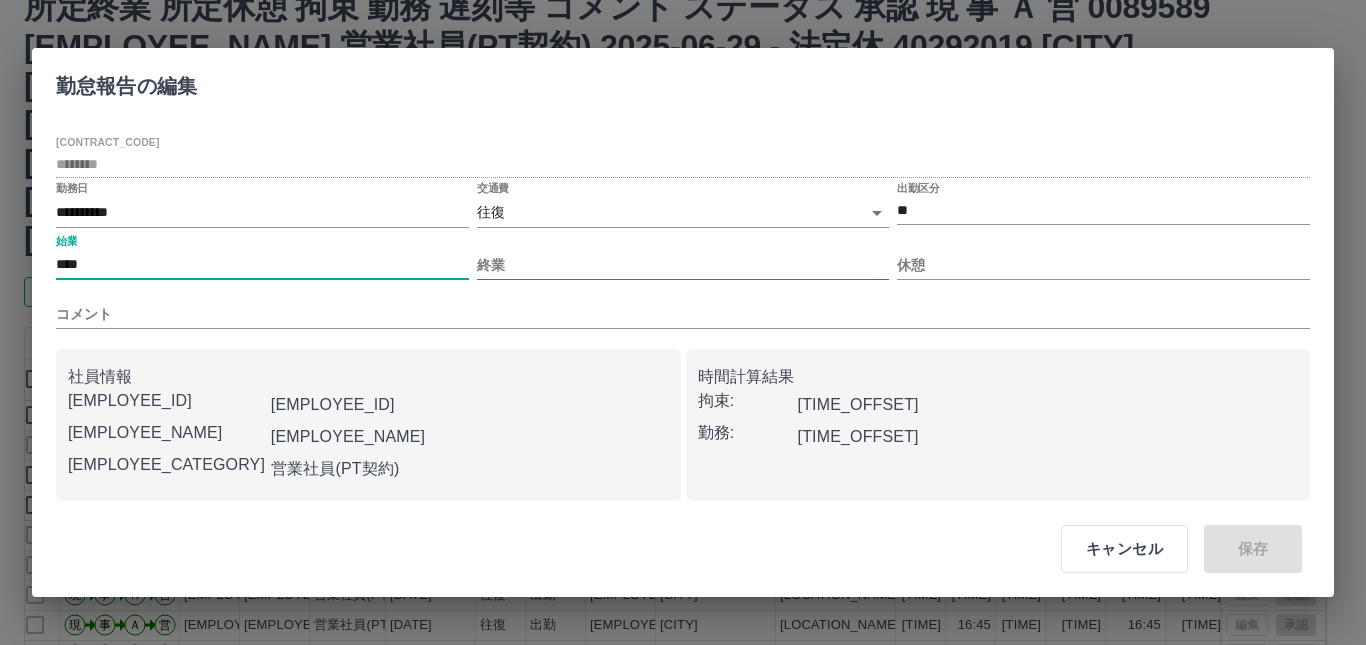 type on "[MASKED_DATA]" 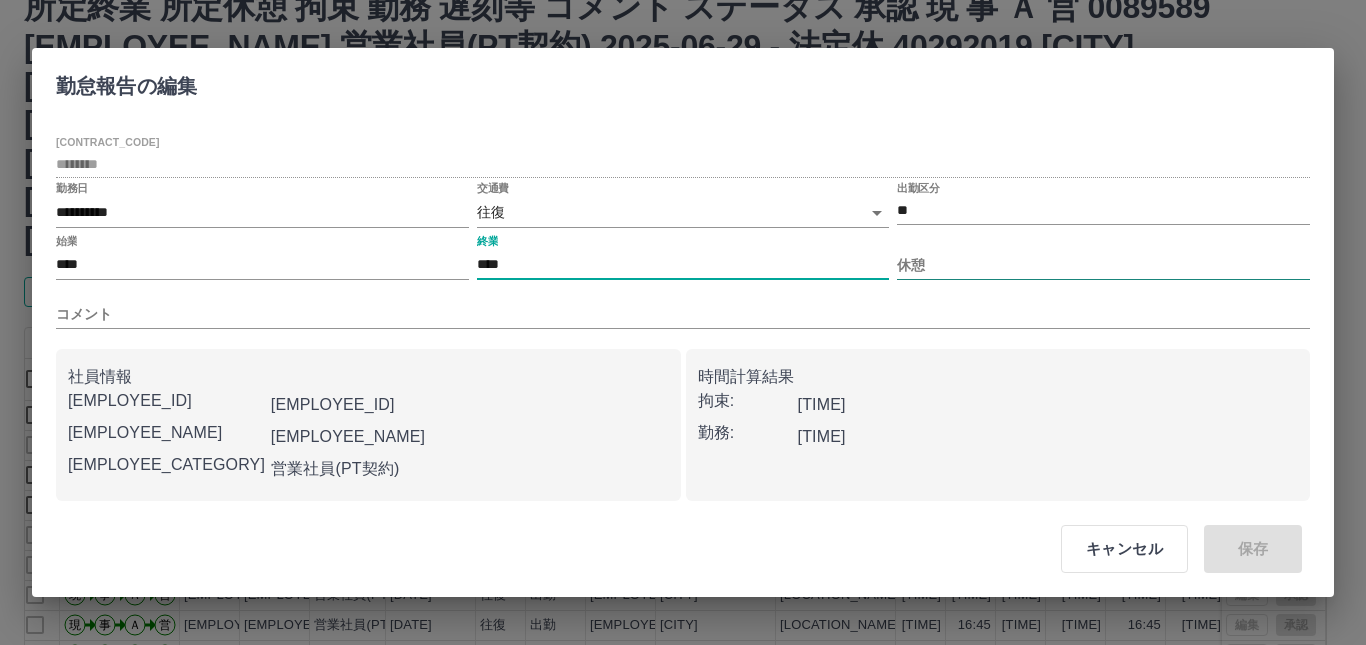 type on "[MASKED_DATA]" 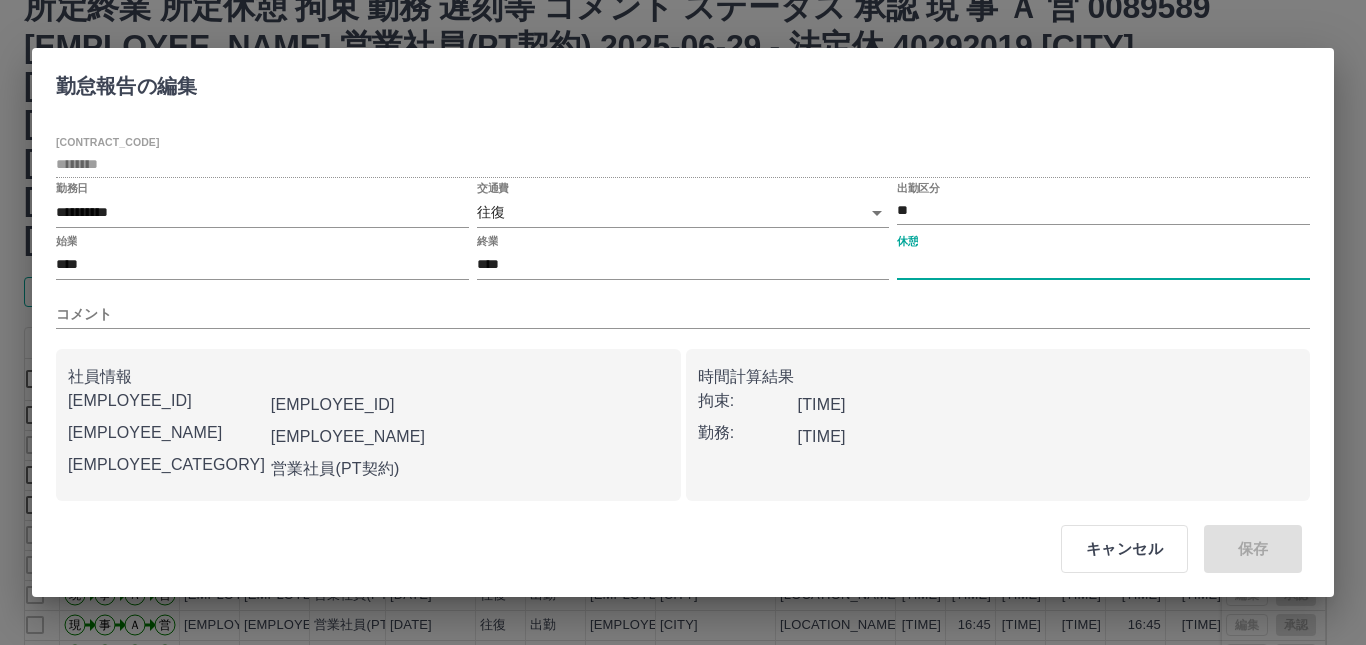 click on "休憩" at bounding box center [1103, 265] 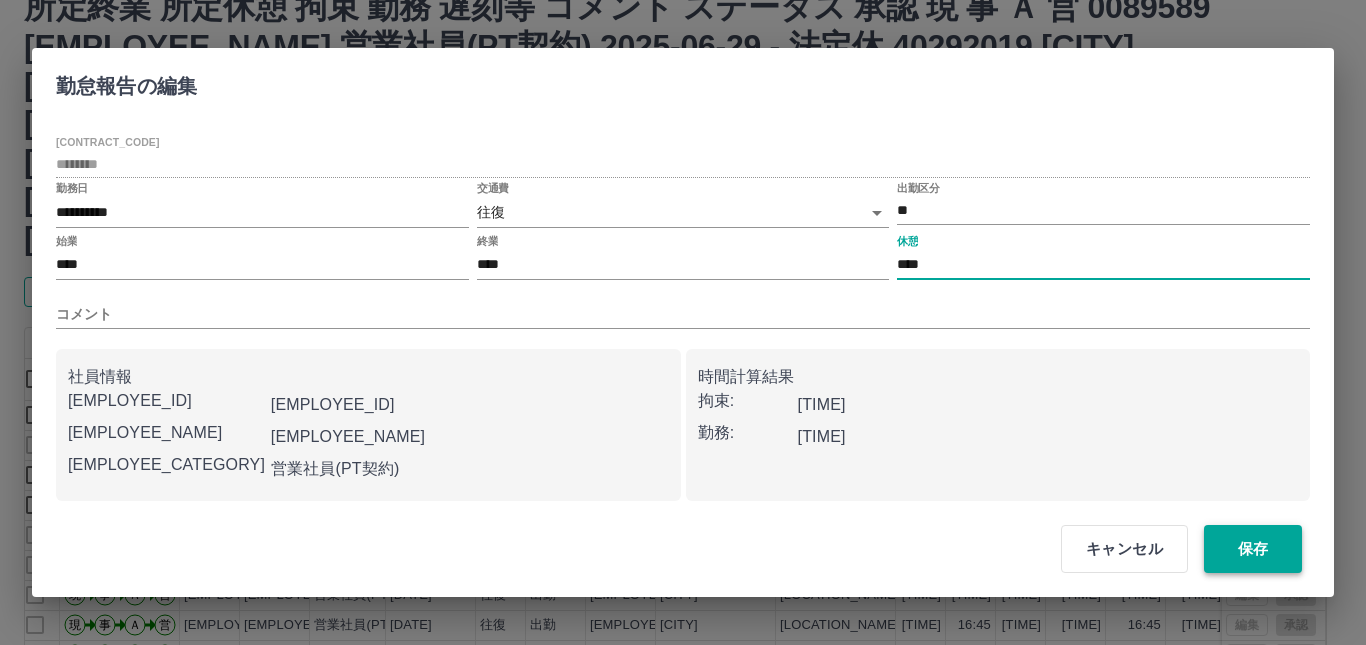 type on "[MASKED_DATA]" 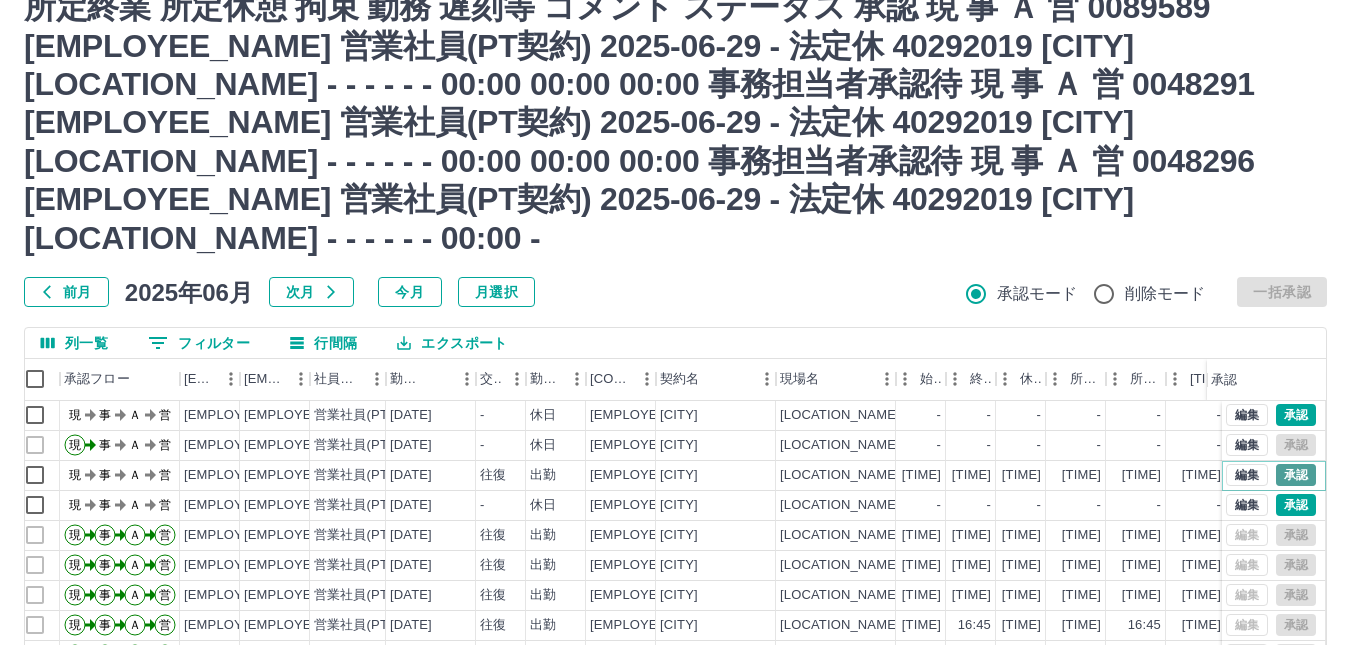click on "承認" at bounding box center [1296, 475] 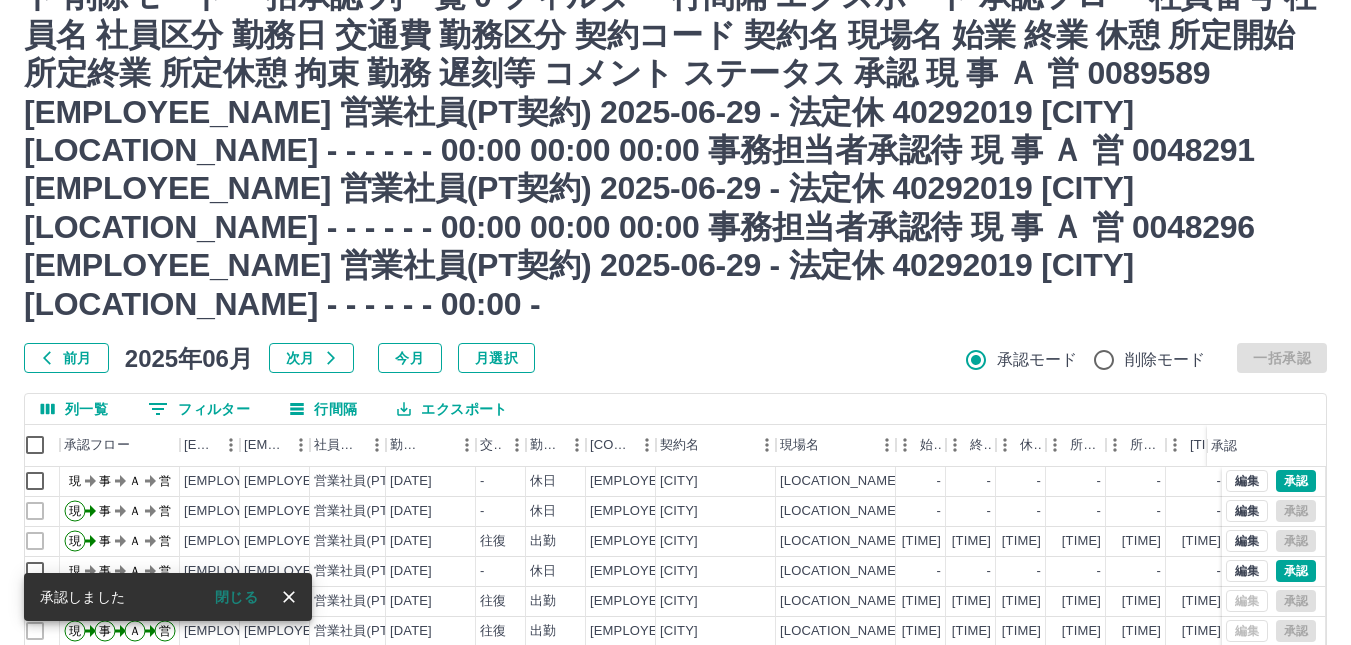 scroll, scrollTop: 100, scrollLeft: 0, axis: vertical 